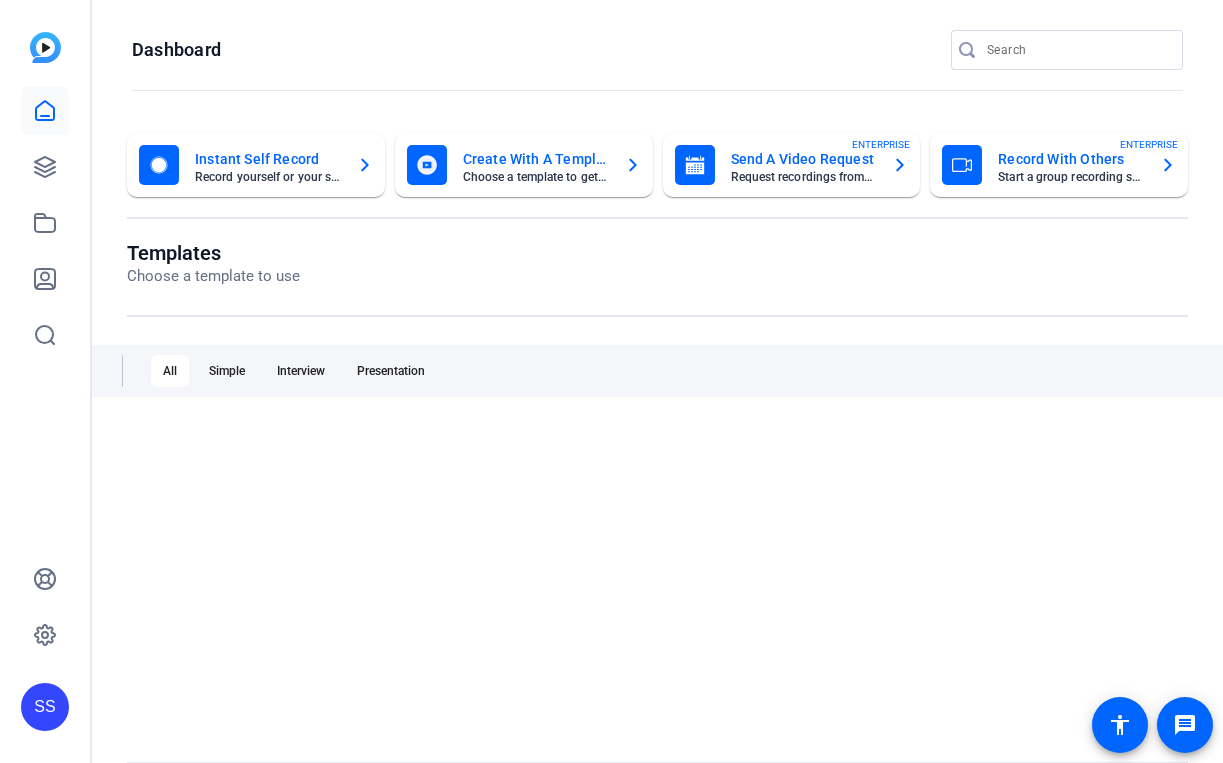scroll, scrollTop: 0, scrollLeft: 0, axis: both 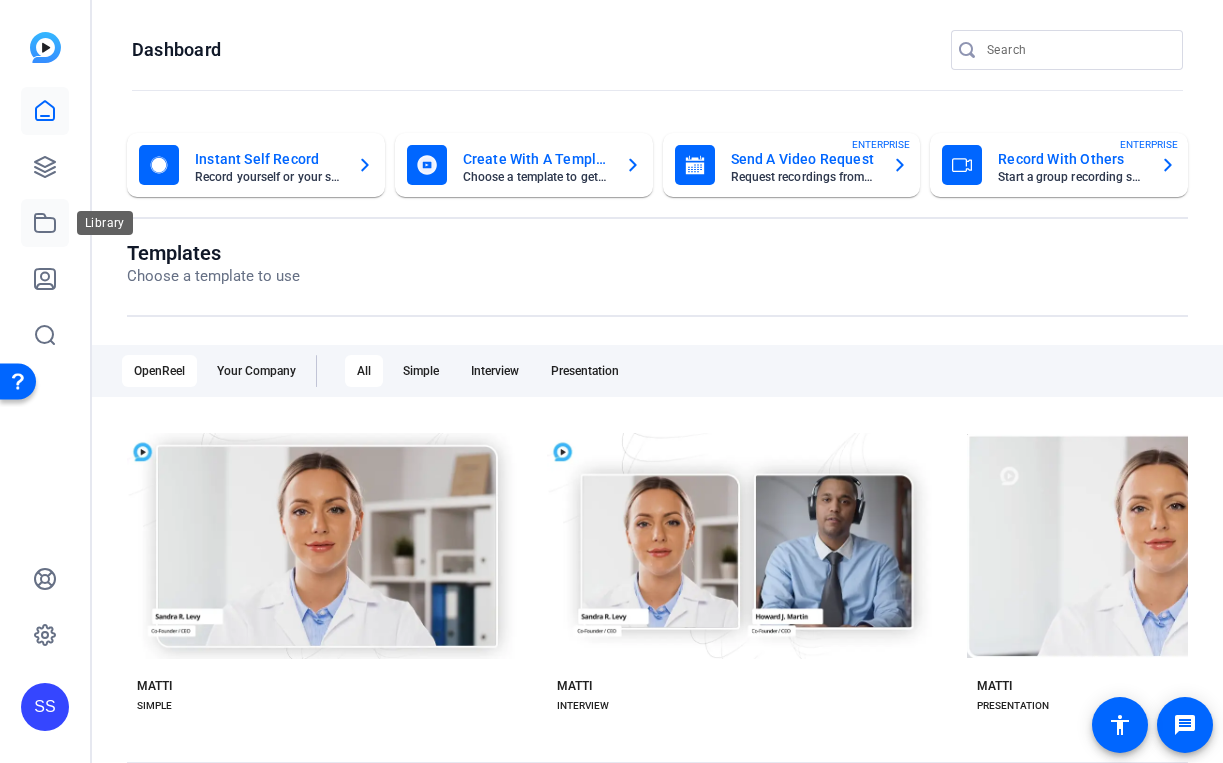 click 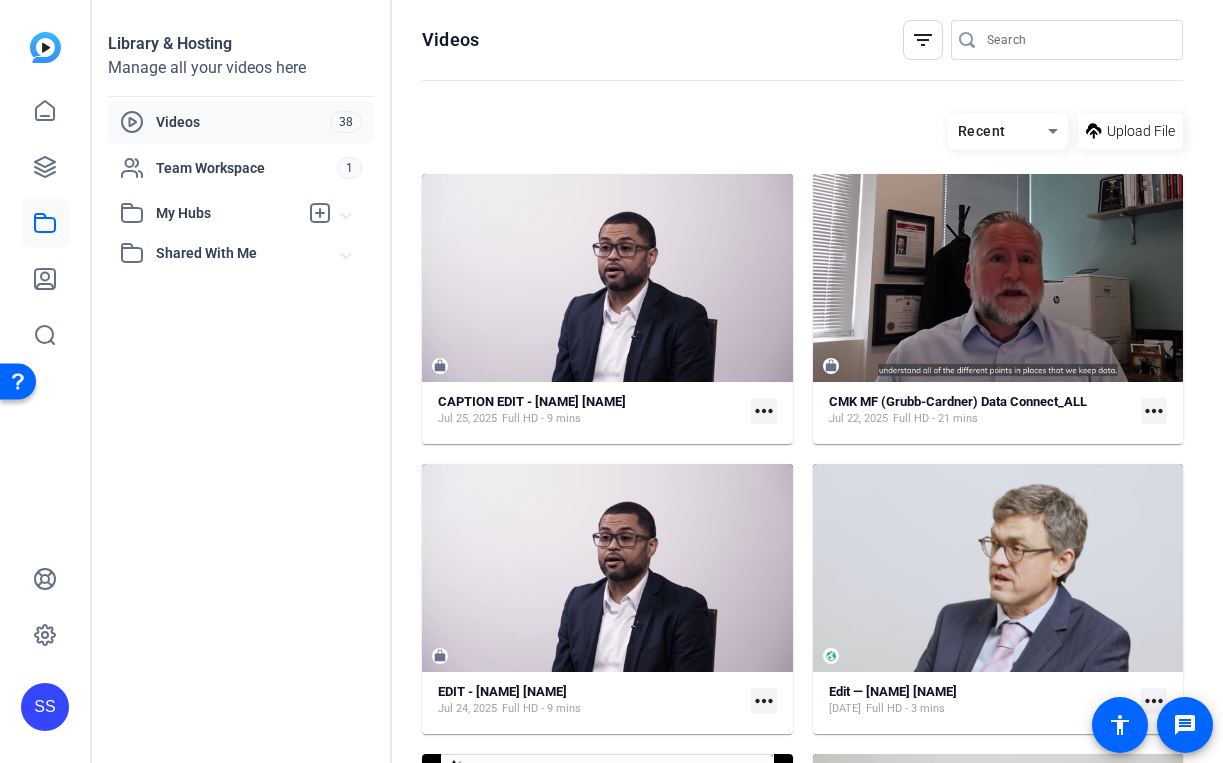 click on "SS" 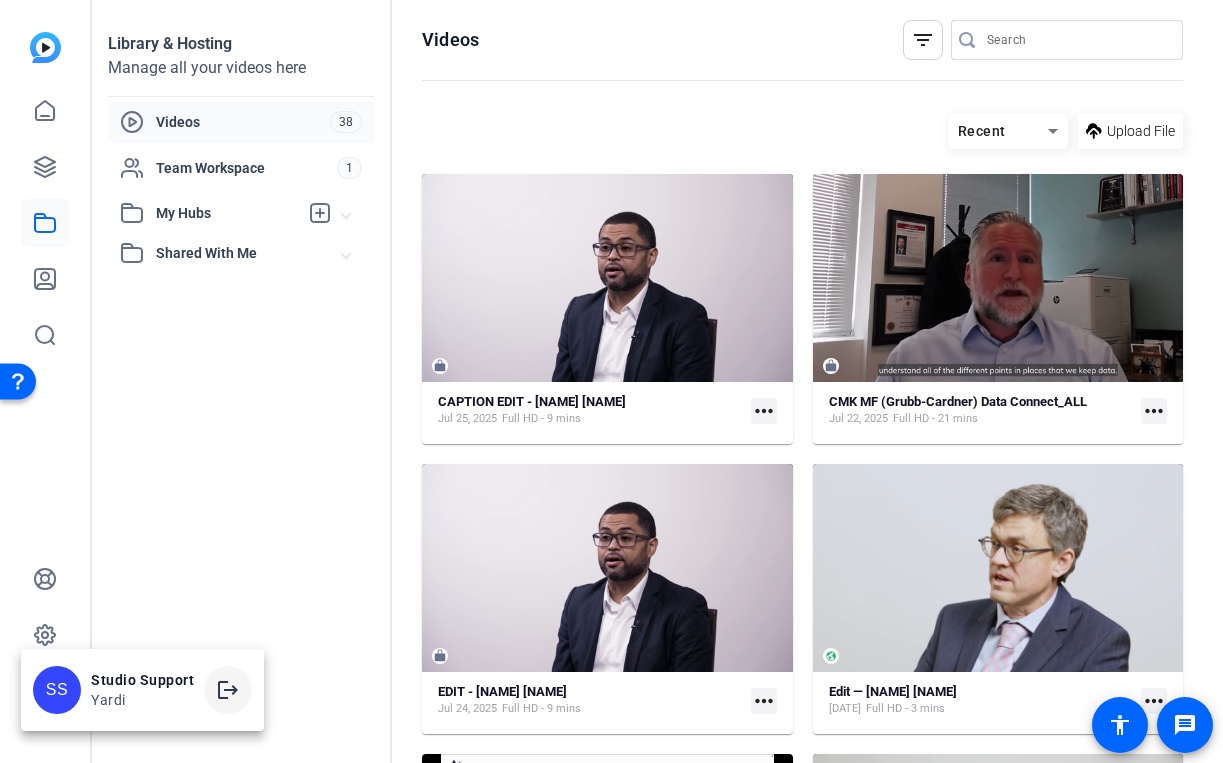click on "logout" at bounding box center (228, 690) 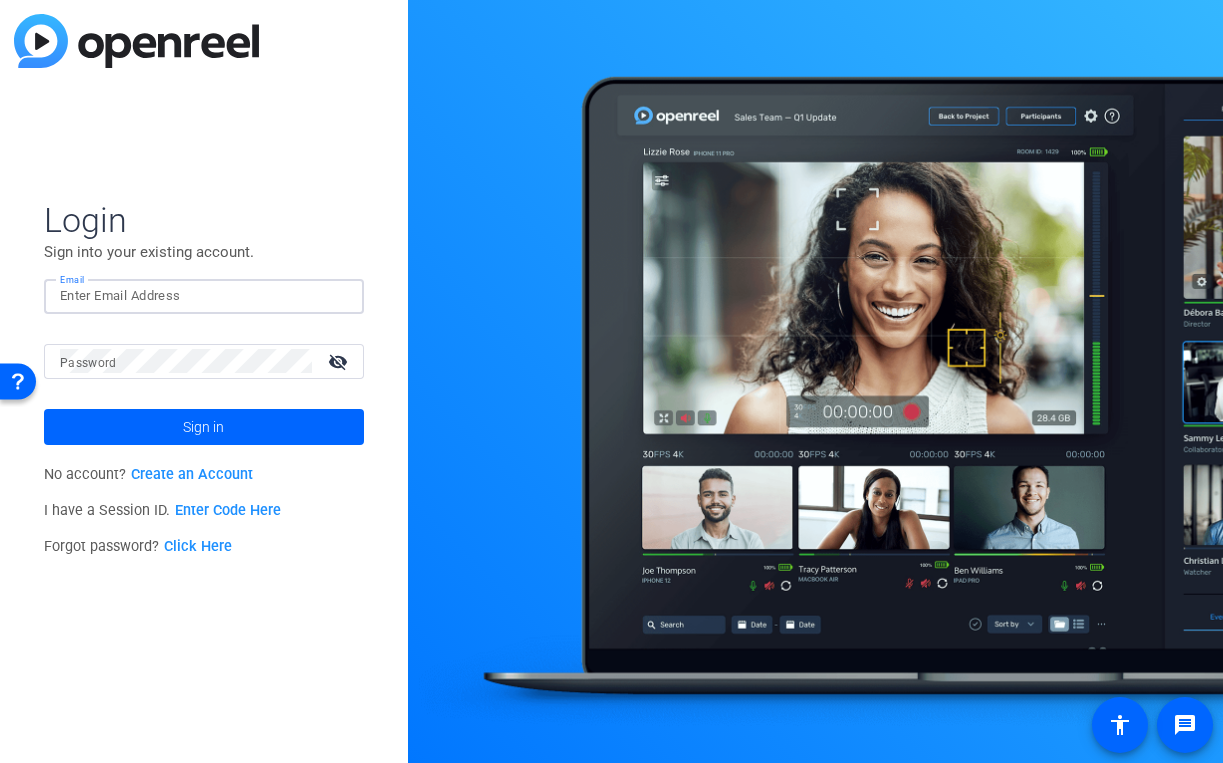 click 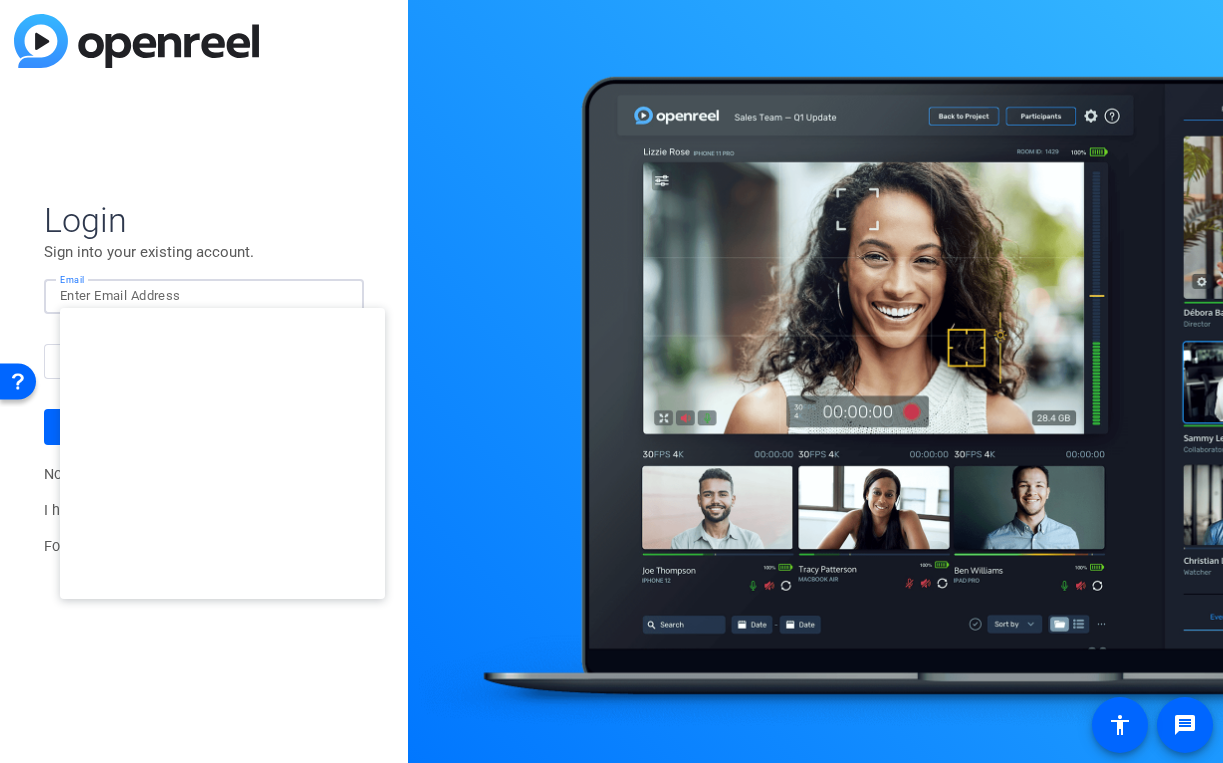 type on "[EMAIL]" 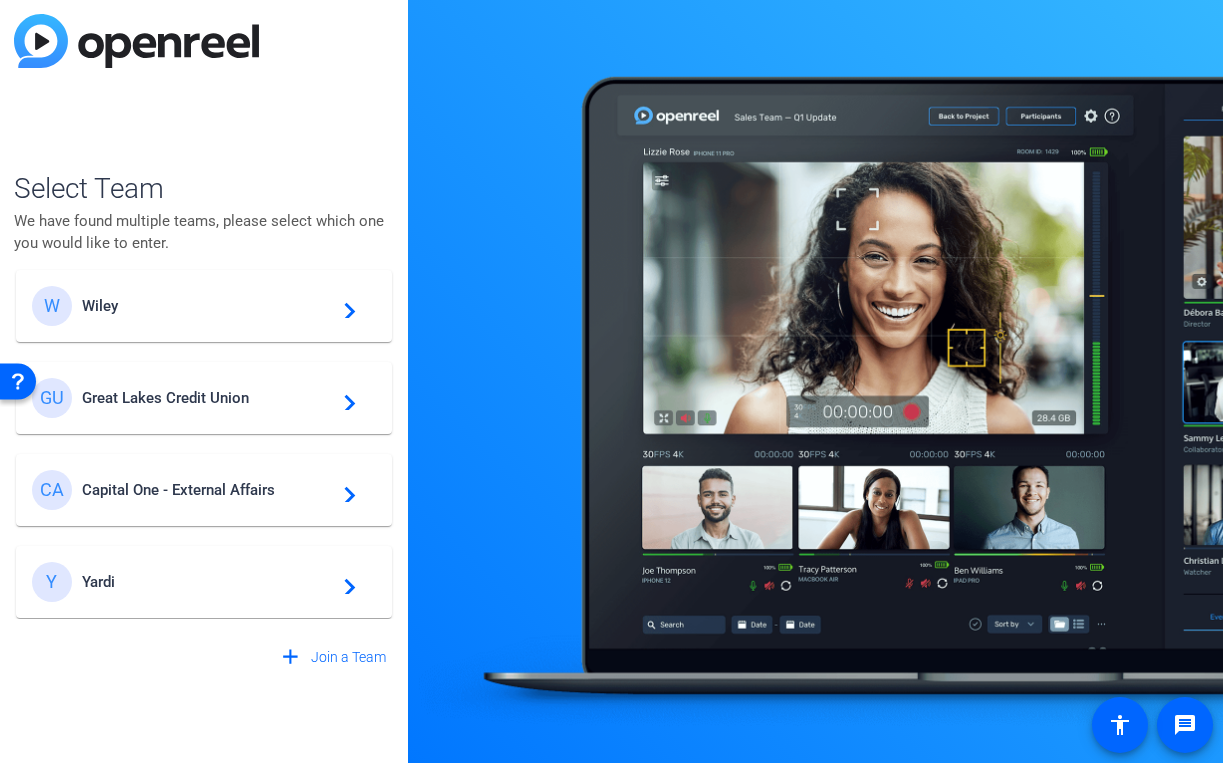 scroll, scrollTop: 74, scrollLeft: 0, axis: vertical 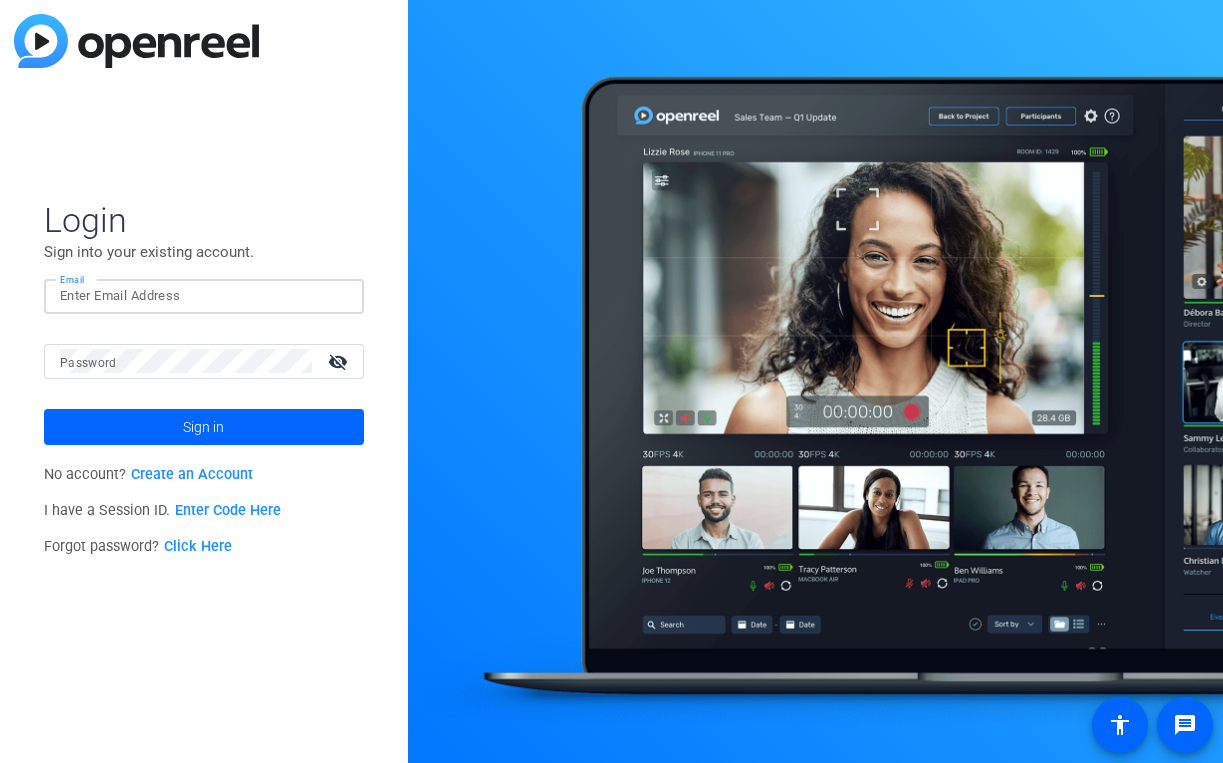 click on "Email" at bounding box center (204, 296) 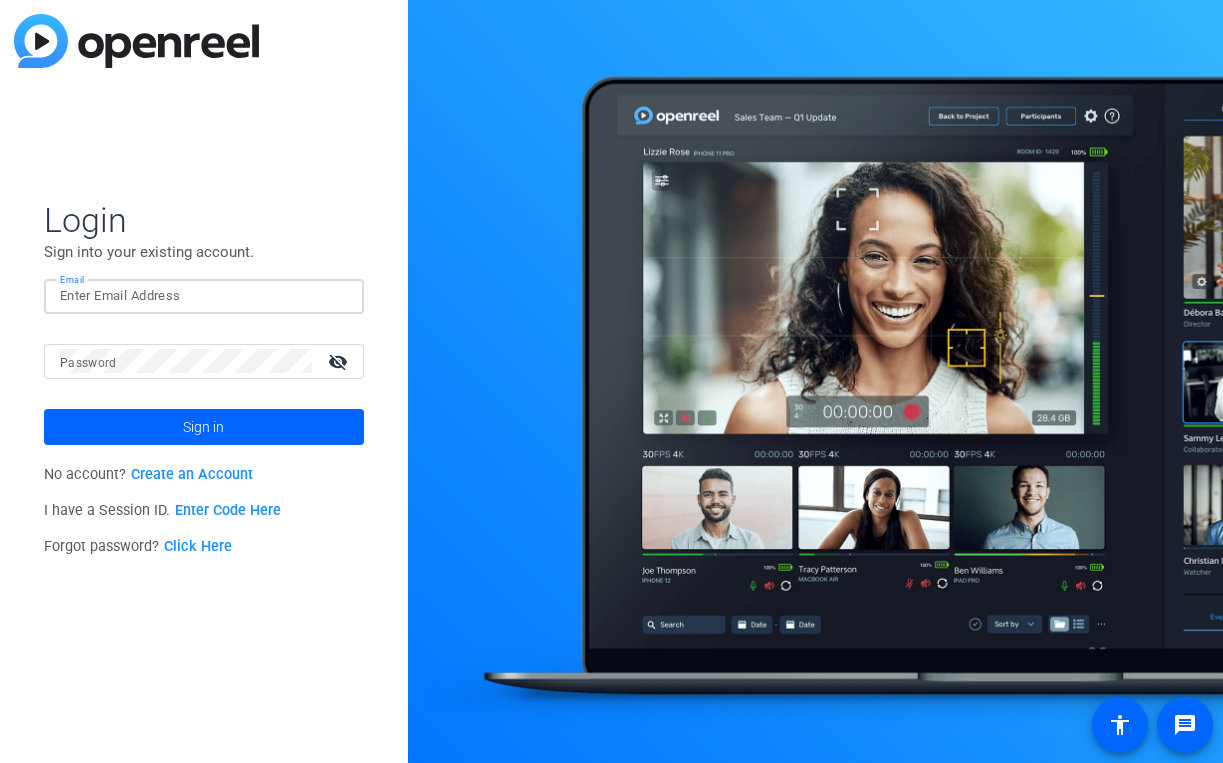 click on "Email" 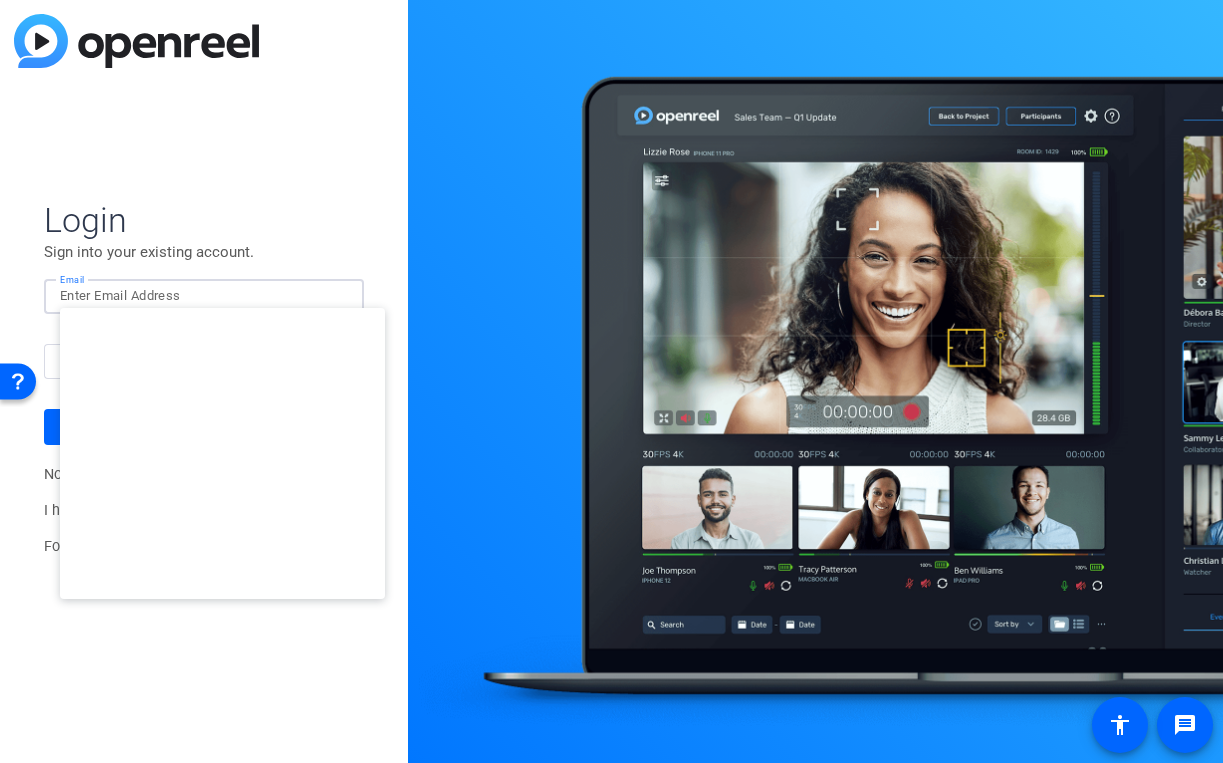 type on "studiosupport+3@openreel.com" 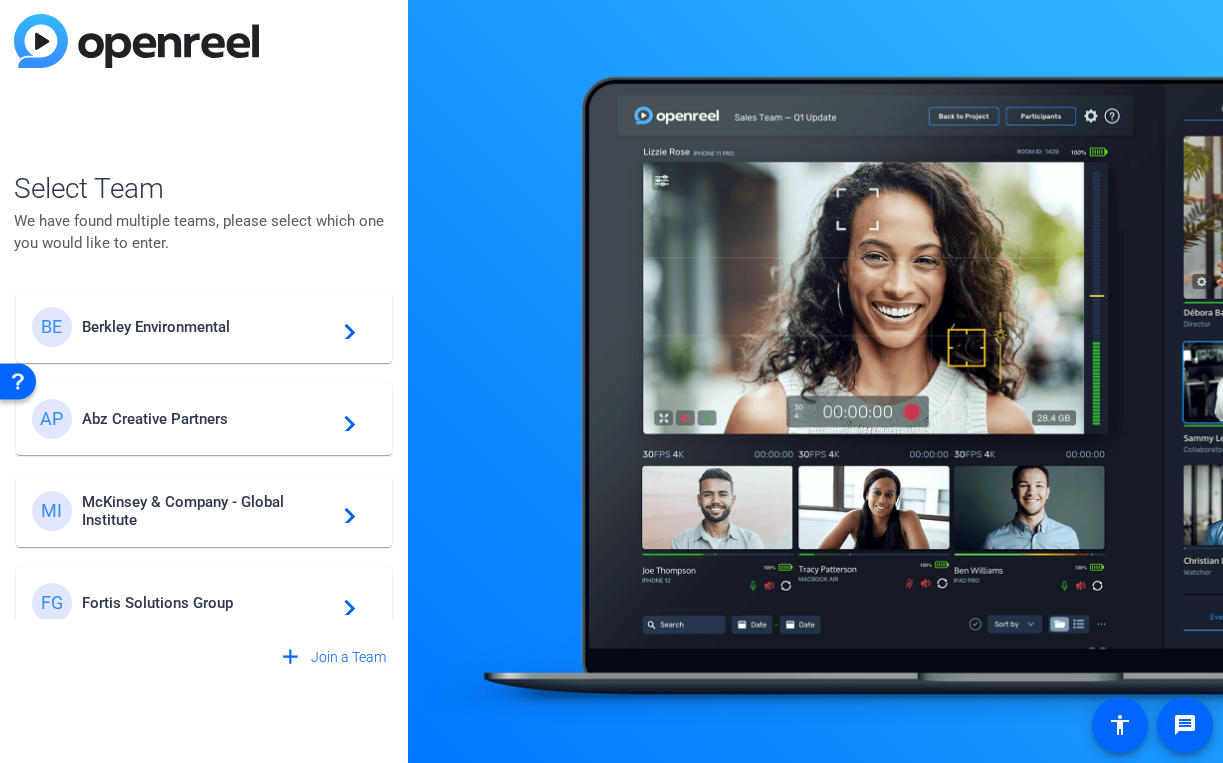 scroll, scrollTop: 42, scrollLeft: 0, axis: vertical 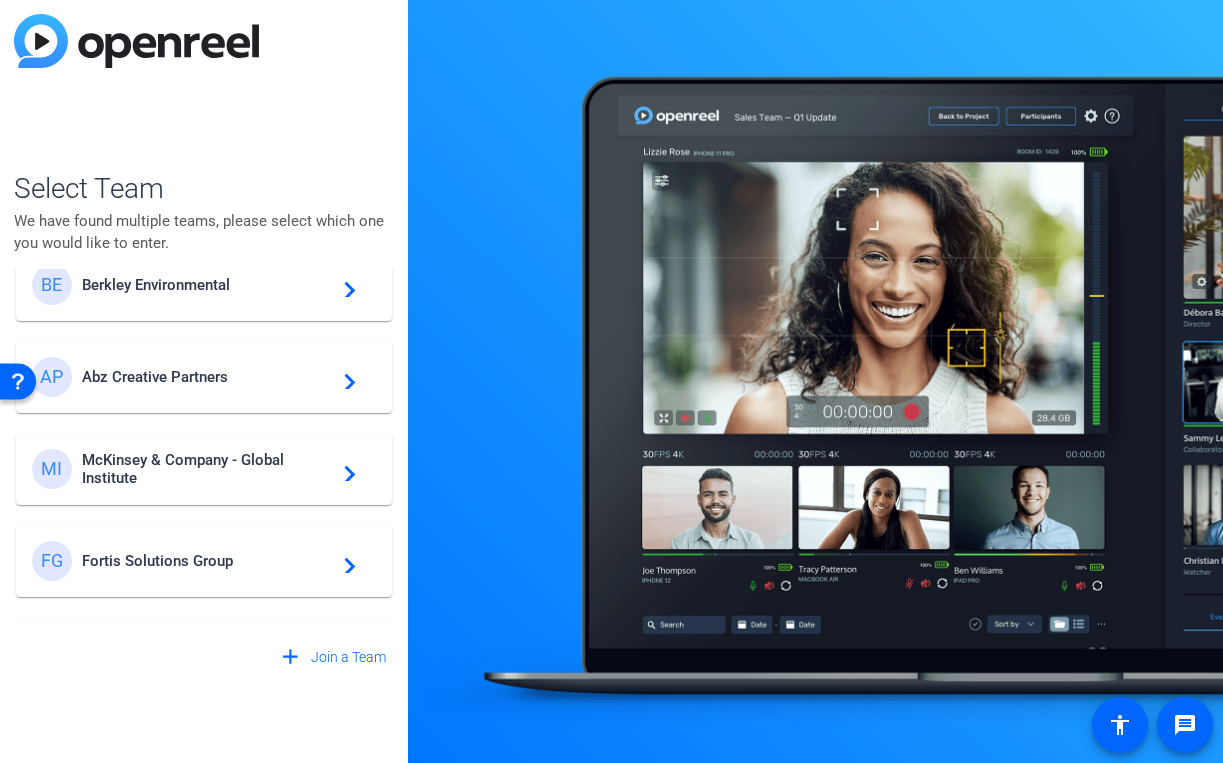 click on "McKinsey & Company - Global Institute" 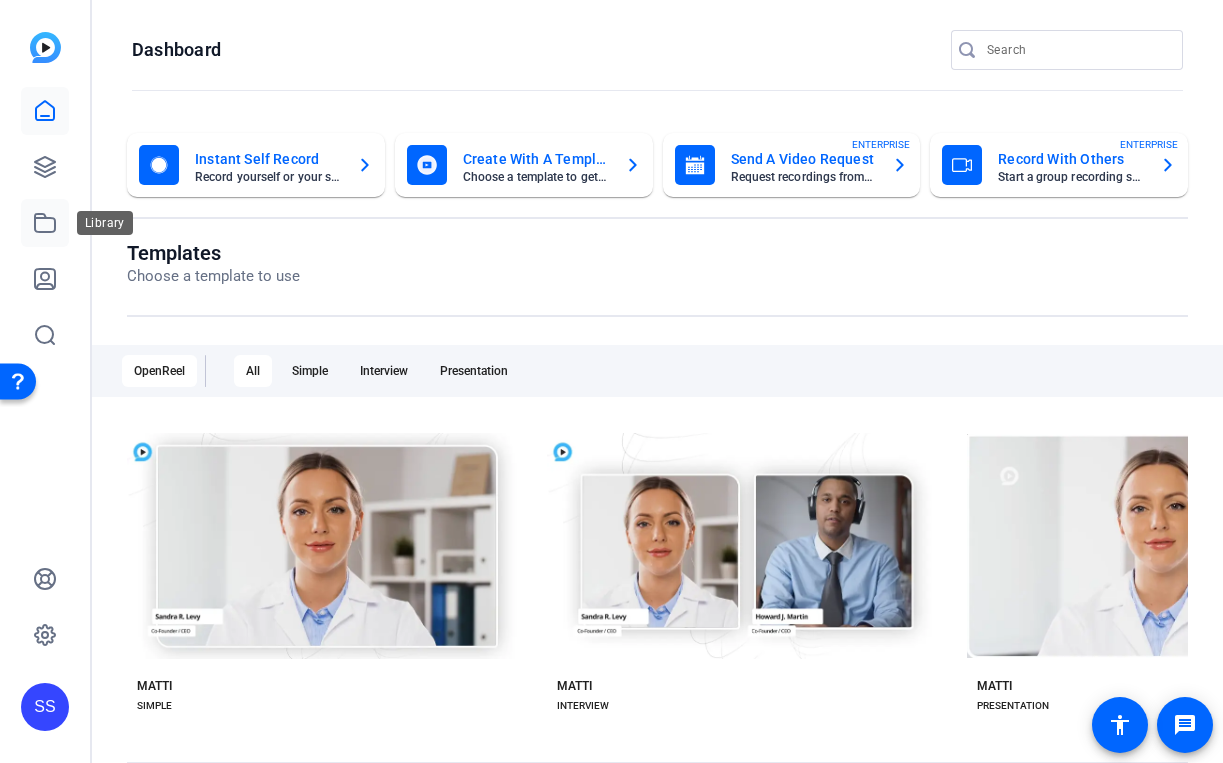 click 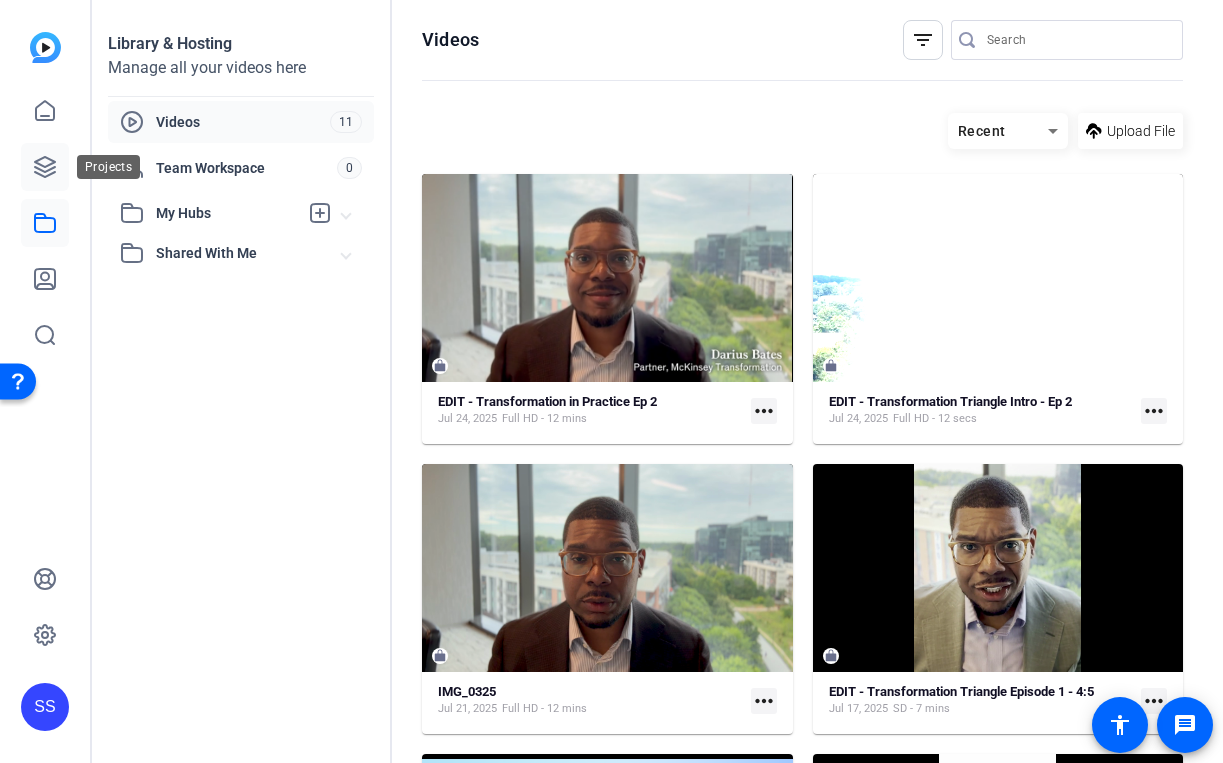 click 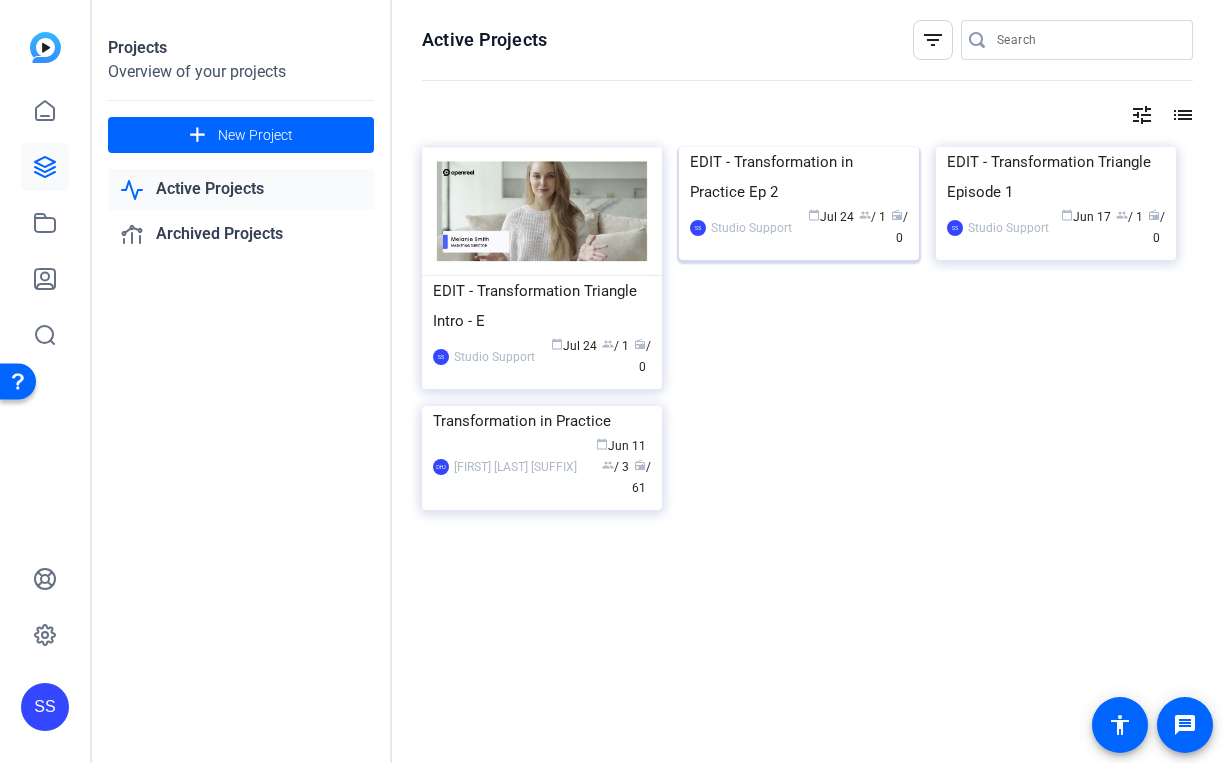 click on "EDIT - Transformation in Practice Ep 2" 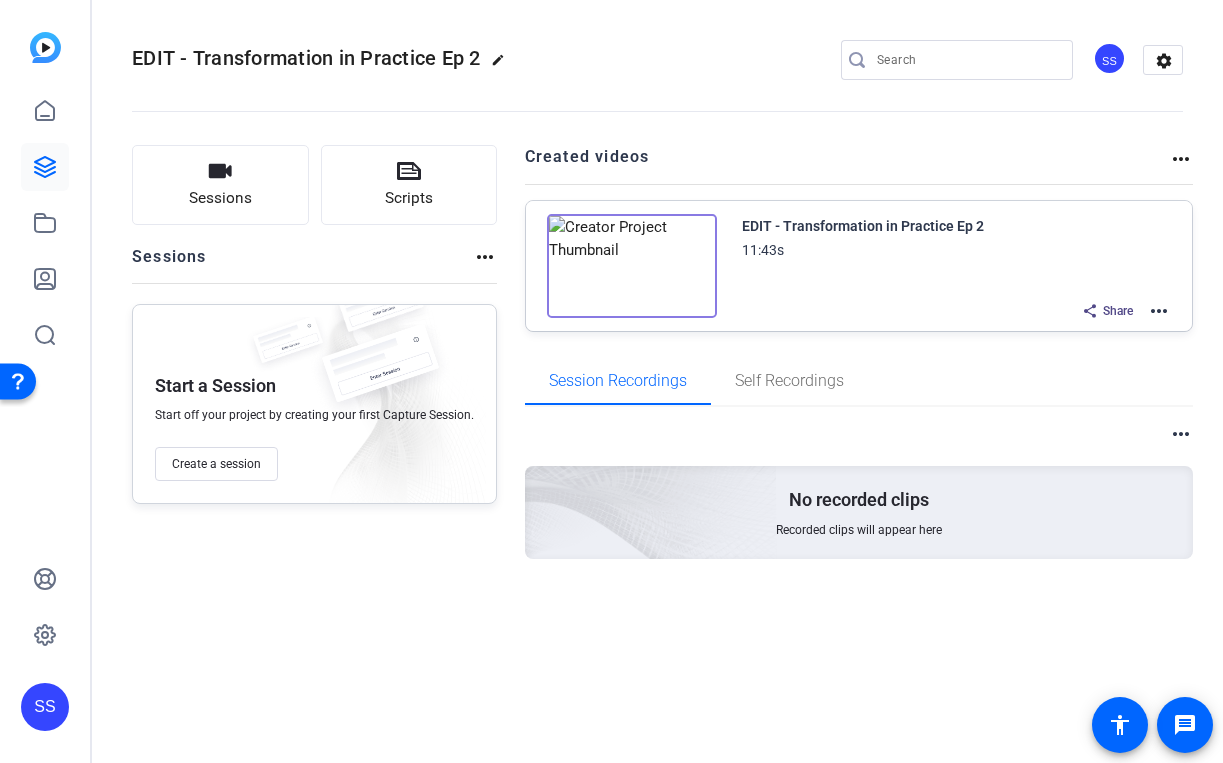 click on "more_horiz" 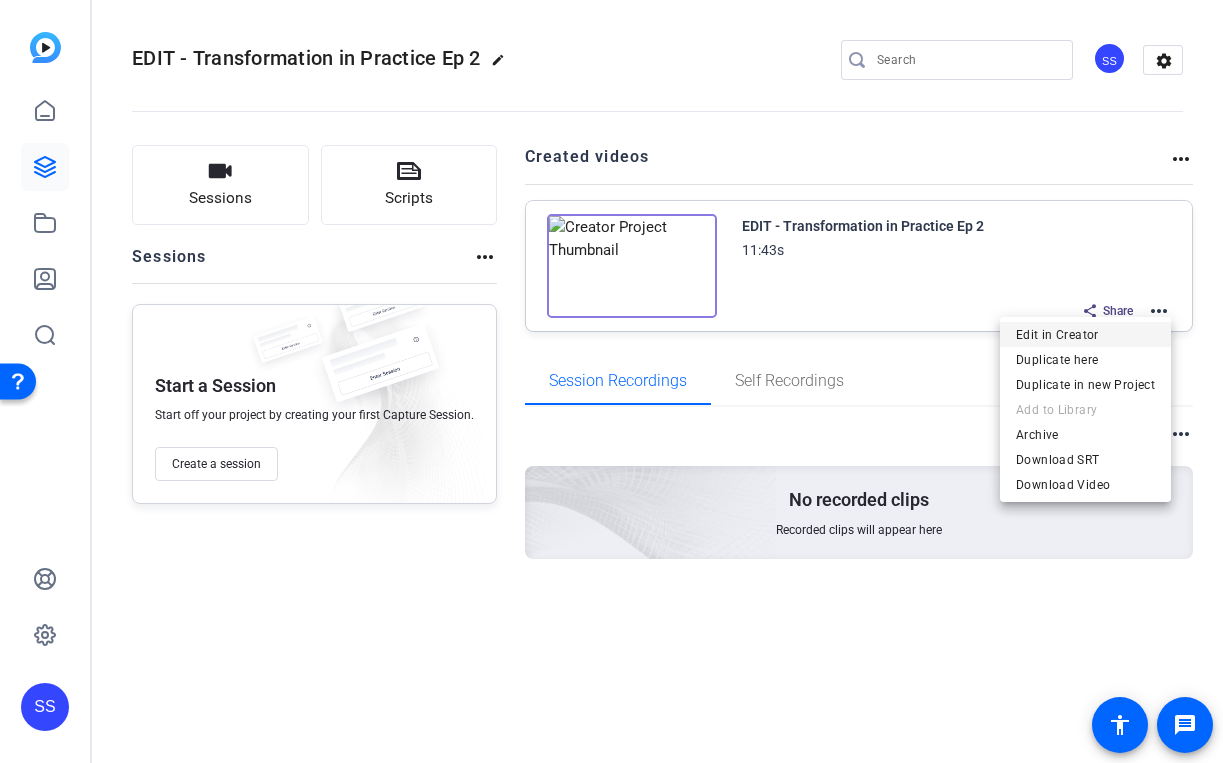 click on "Edit in Creator" at bounding box center (1085, 335) 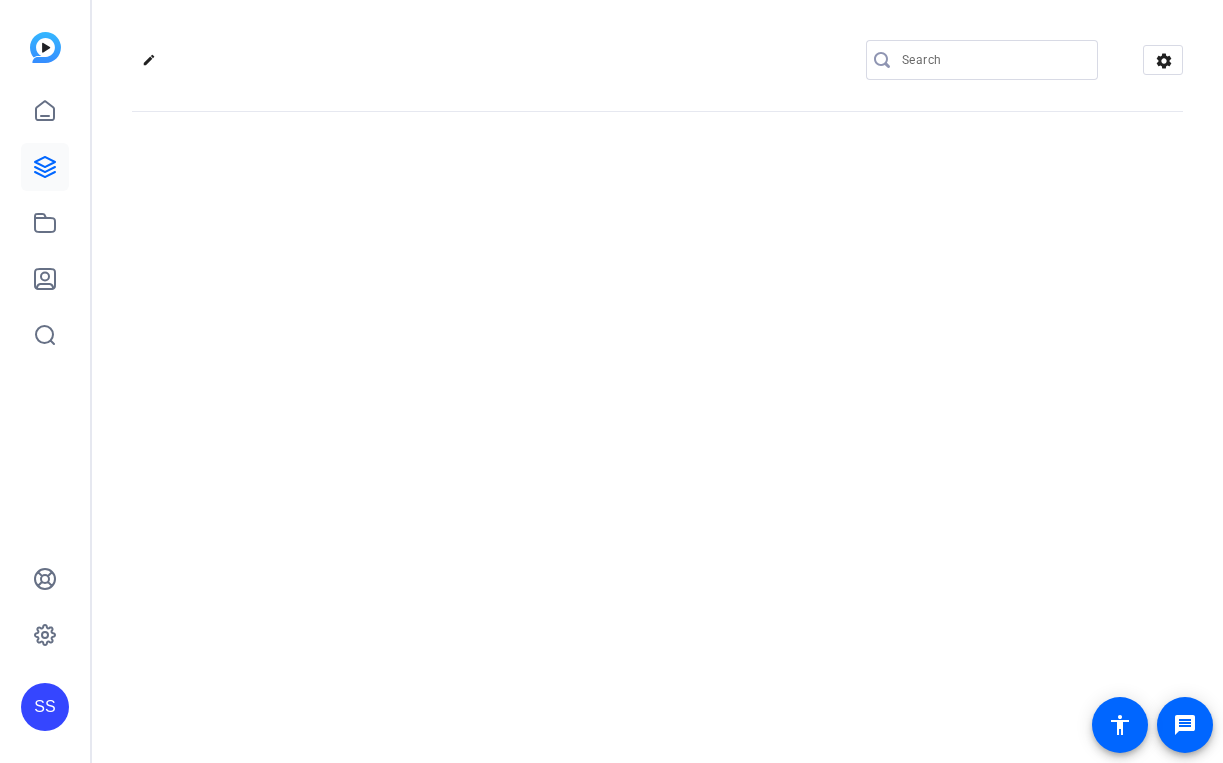 scroll, scrollTop: 0, scrollLeft: 0, axis: both 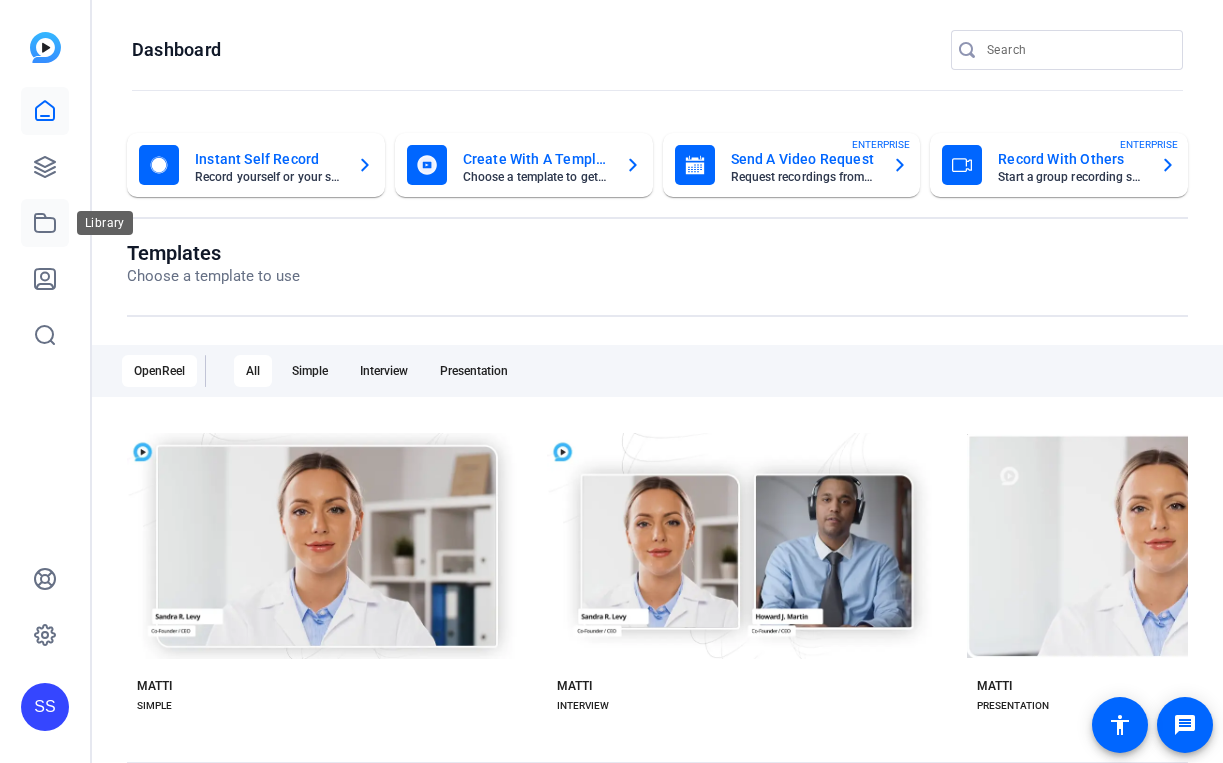 click 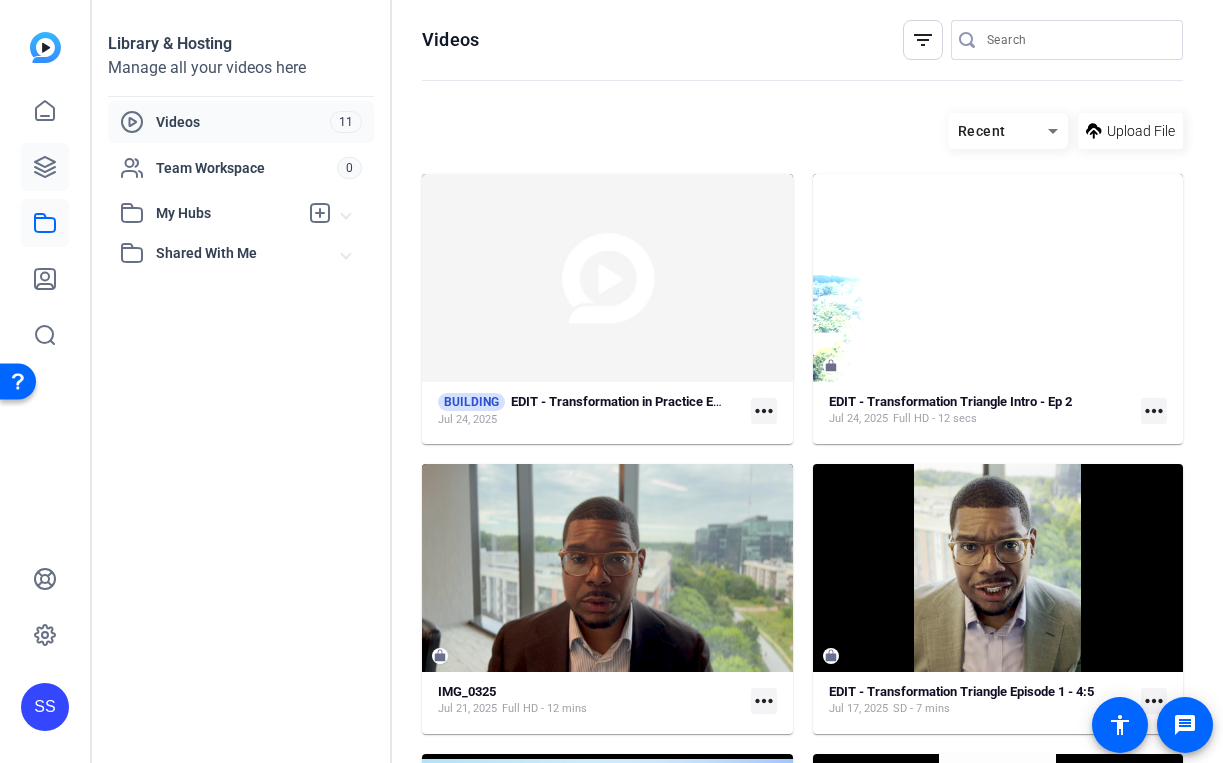 click 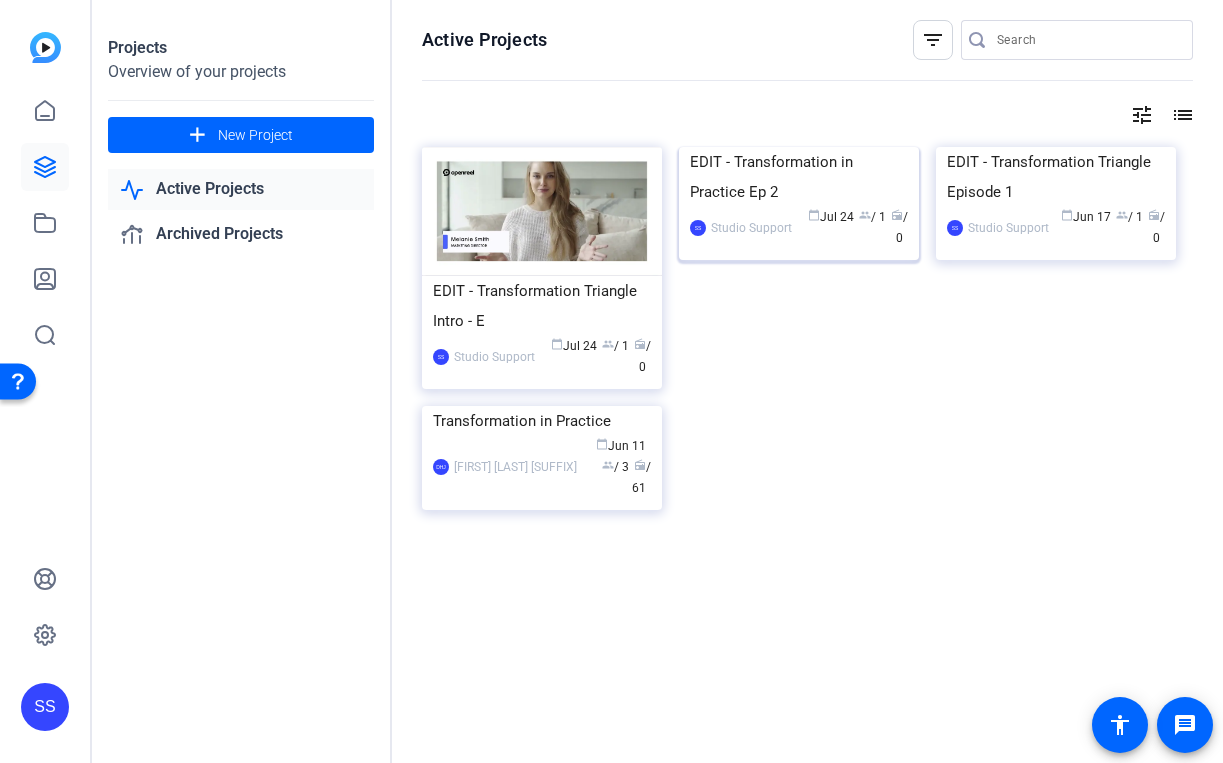 click on "EDIT - Transformation in Practice Ep 2" 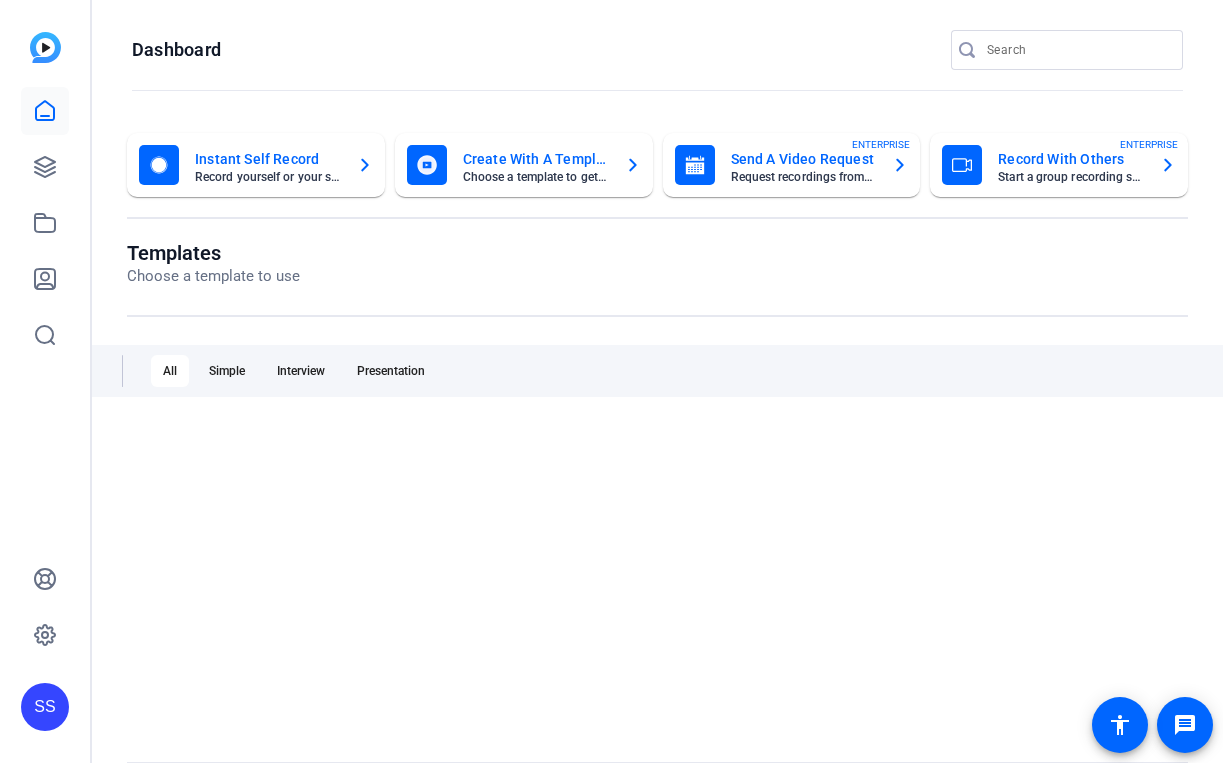 scroll, scrollTop: 0, scrollLeft: 0, axis: both 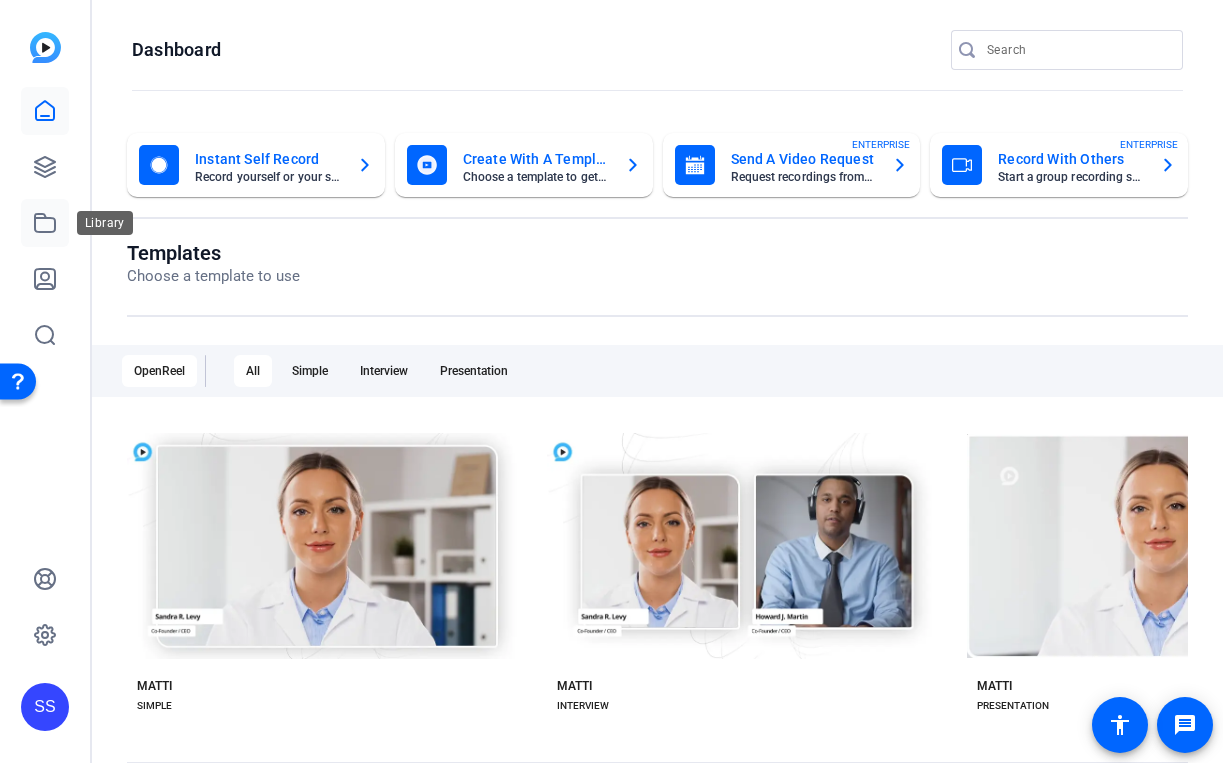 click 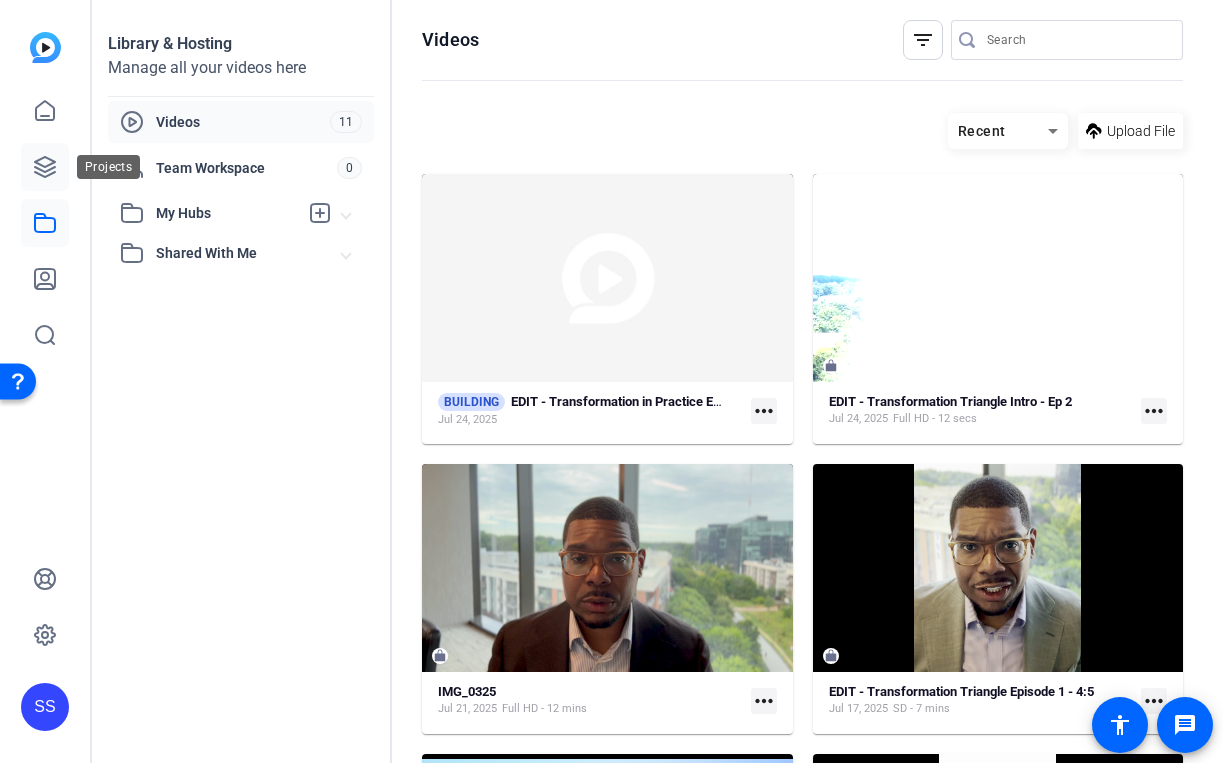 click 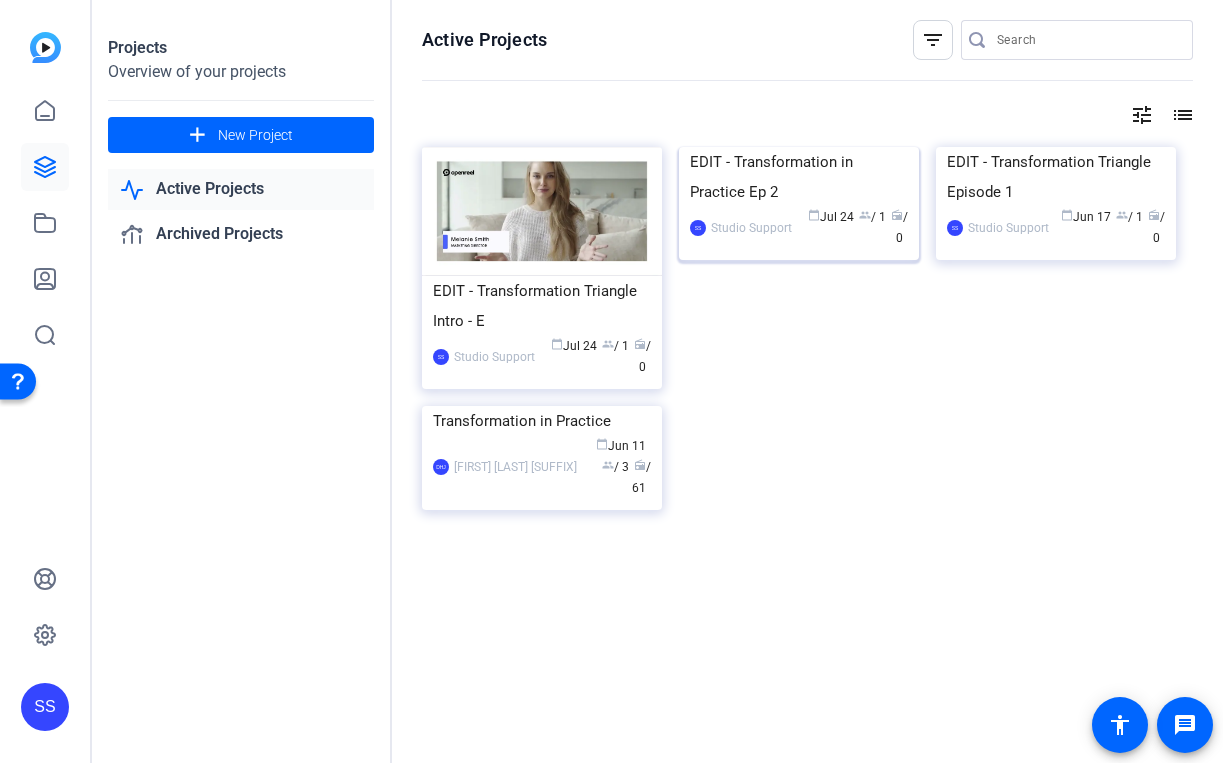 click on "EDIT - Transformation in Practice Ep 2" 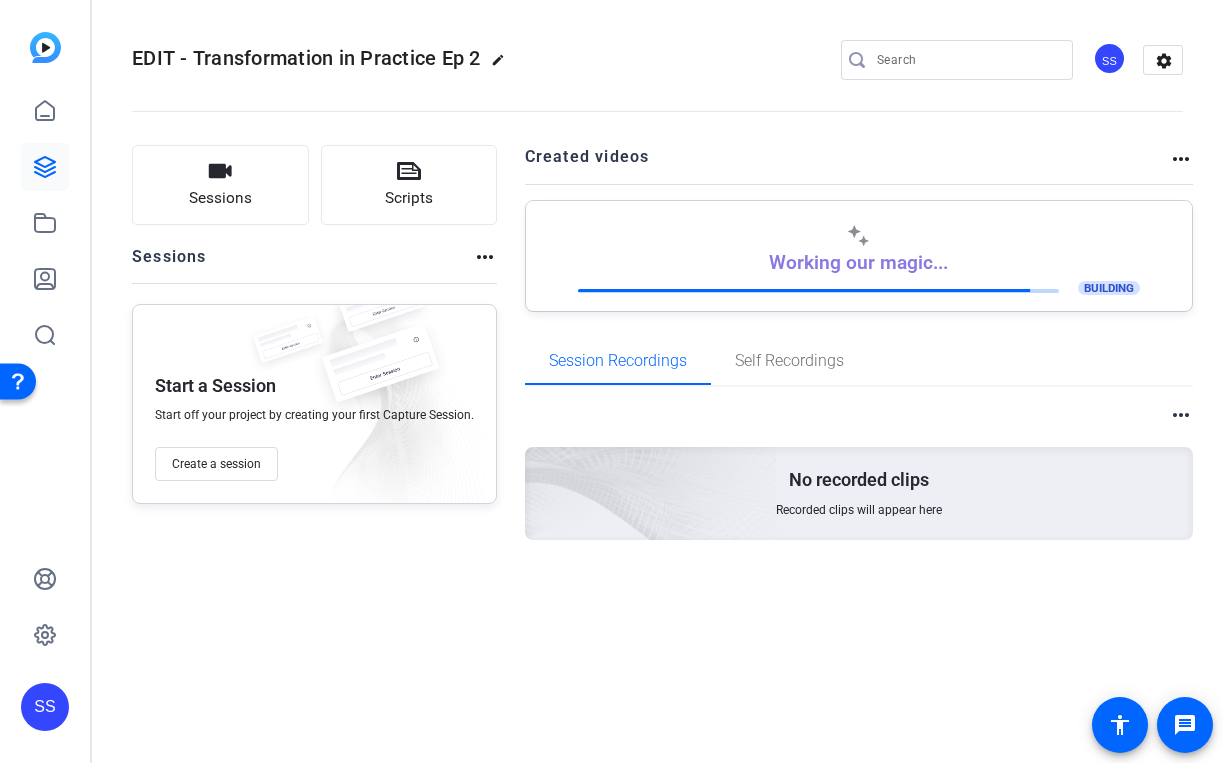 click on "SS" 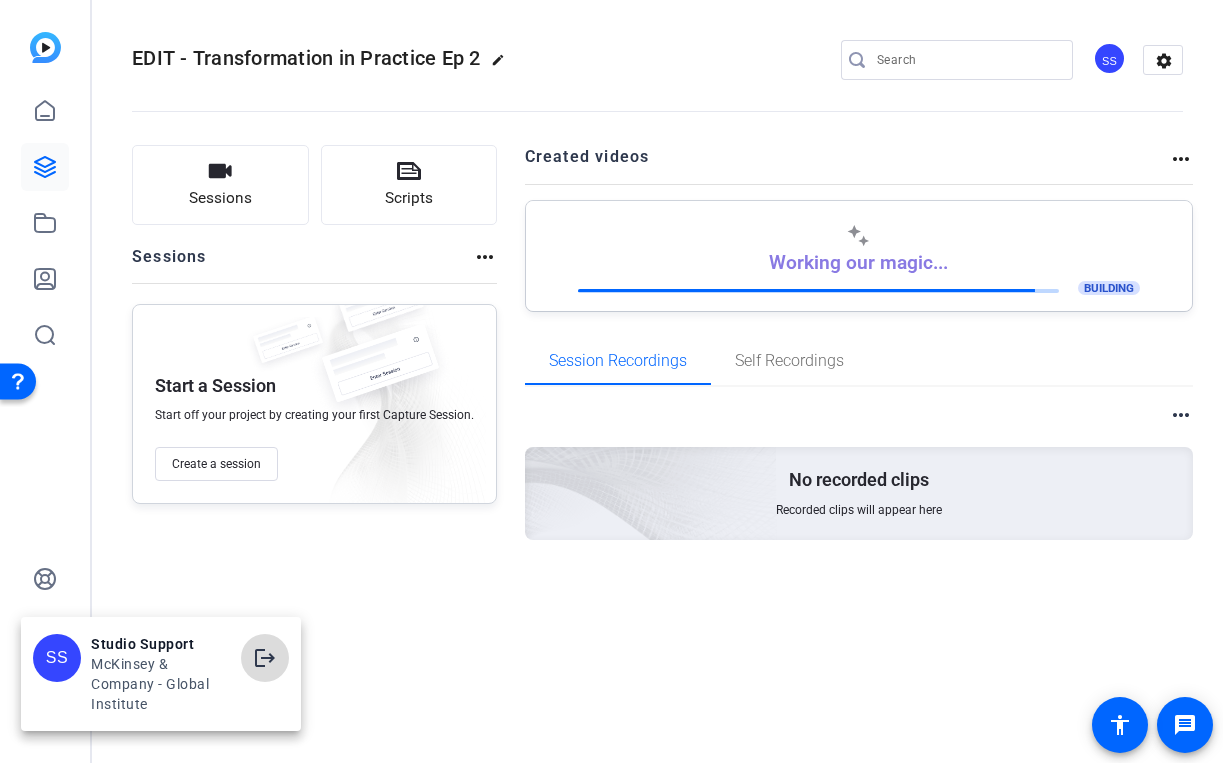 click on "logout" at bounding box center [265, 658] 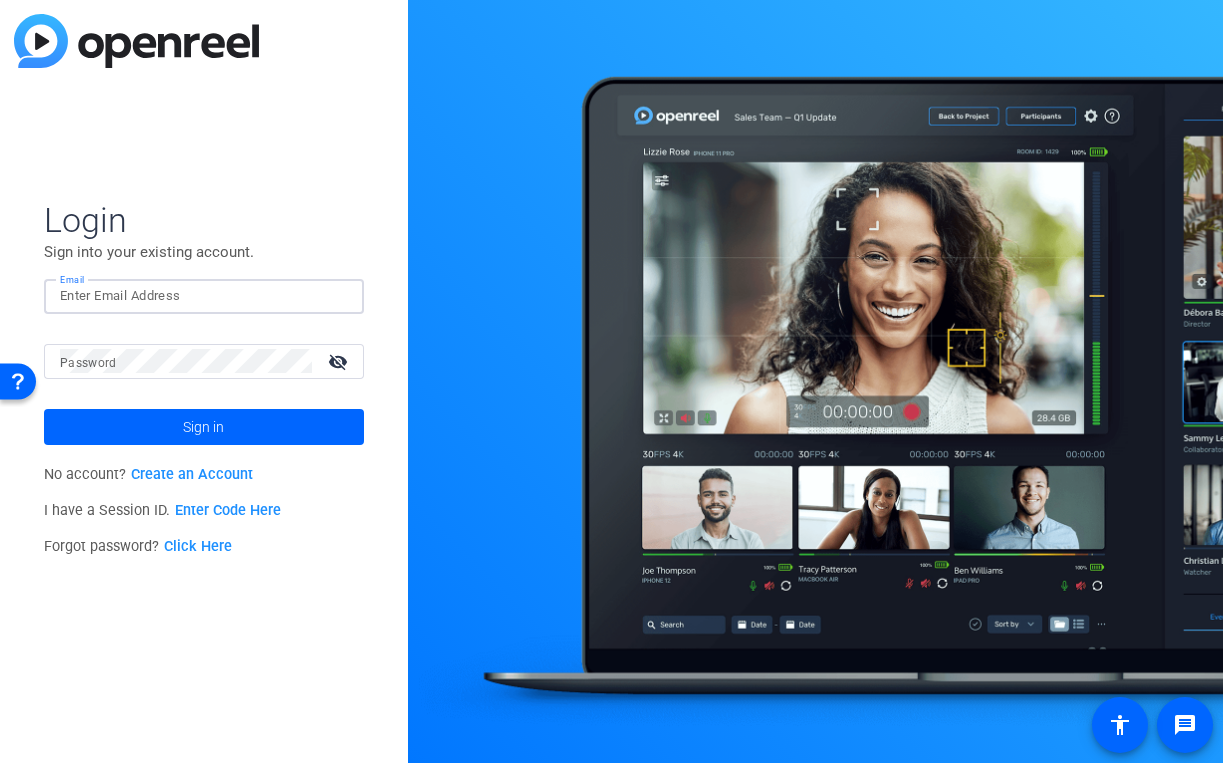 click on "Email" at bounding box center [204, 296] 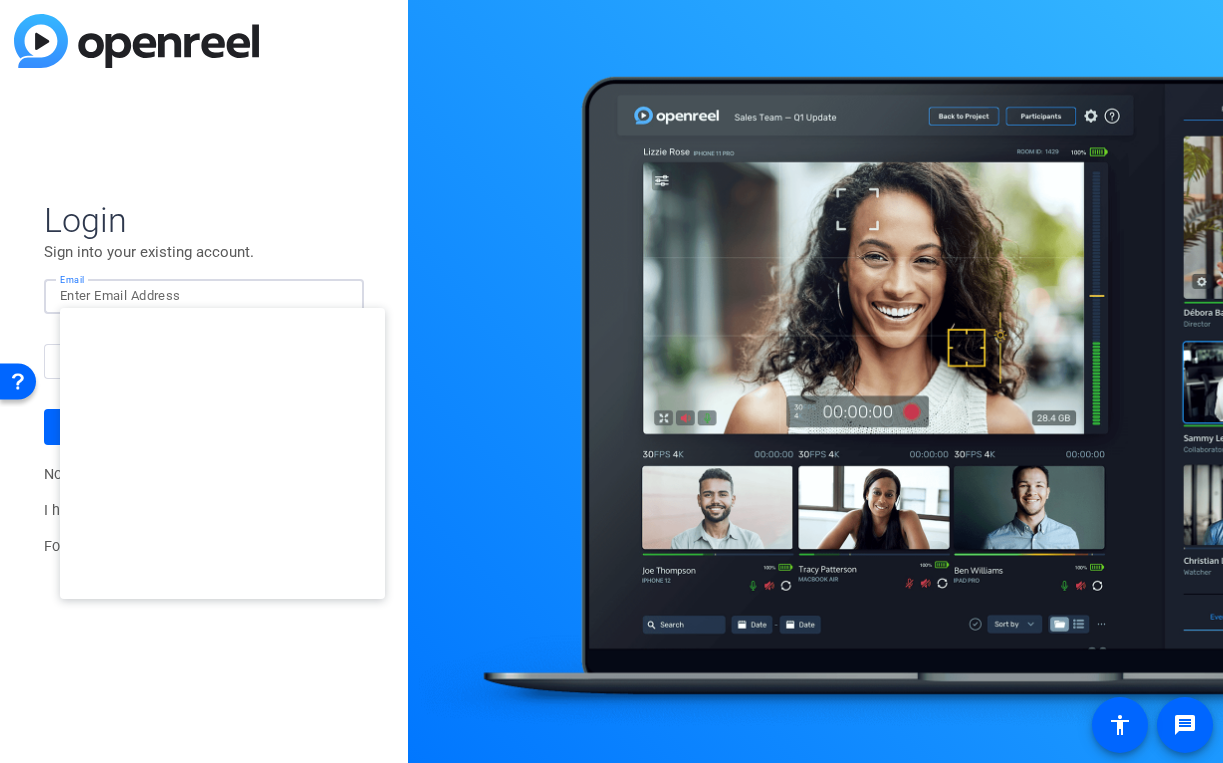 type on "[EMAIL]" 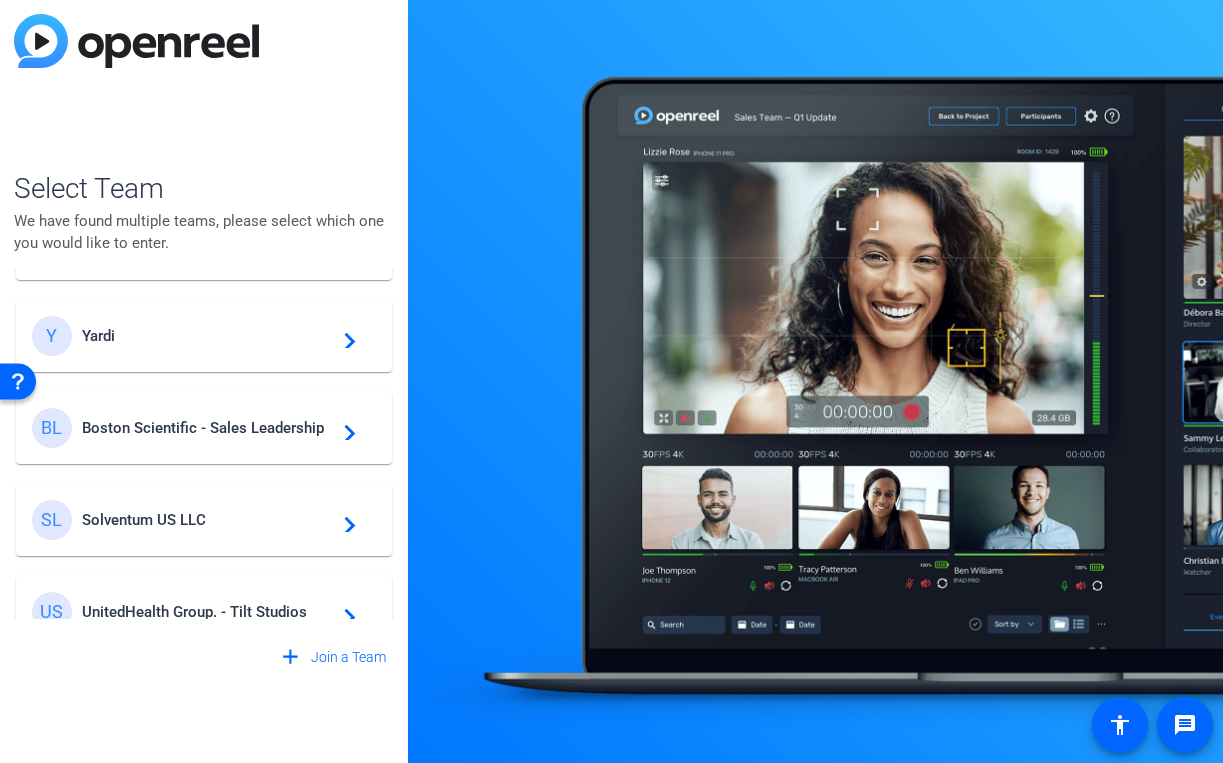 scroll, scrollTop: 310, scrollLeft: 0, axis: vertical 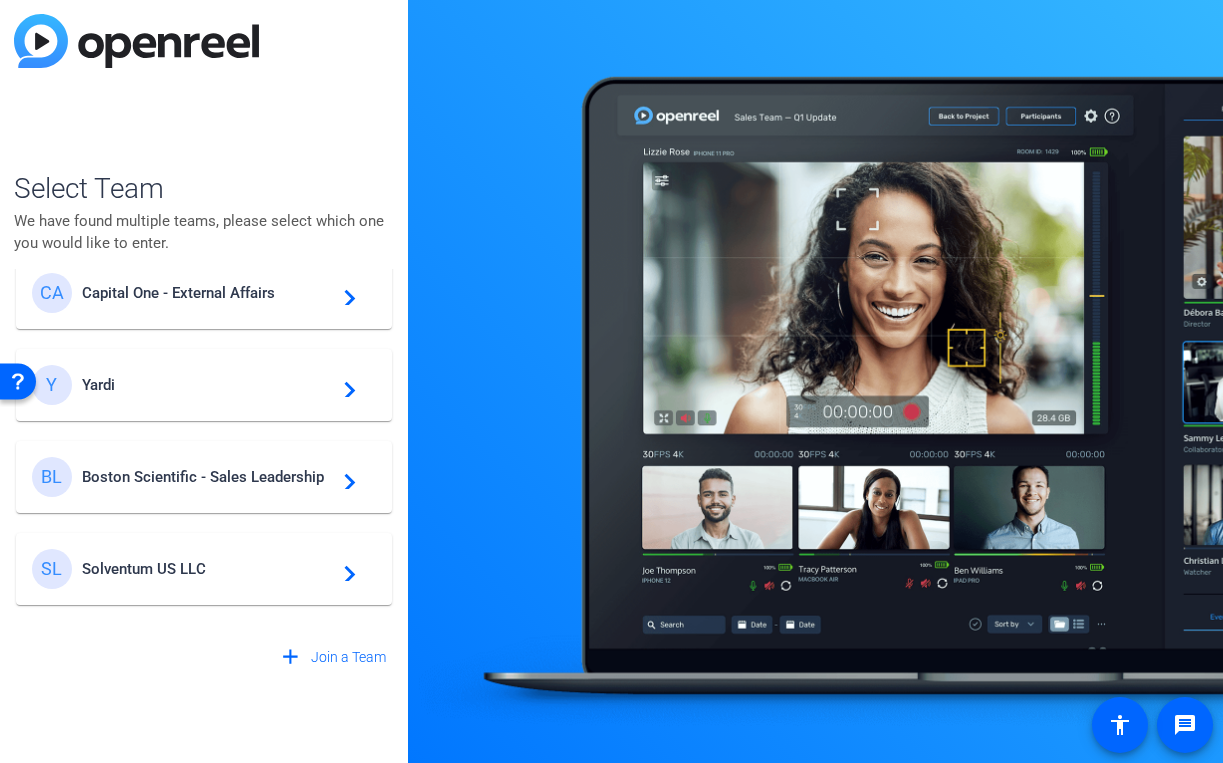 click on "Y Yardi  navigate_next" 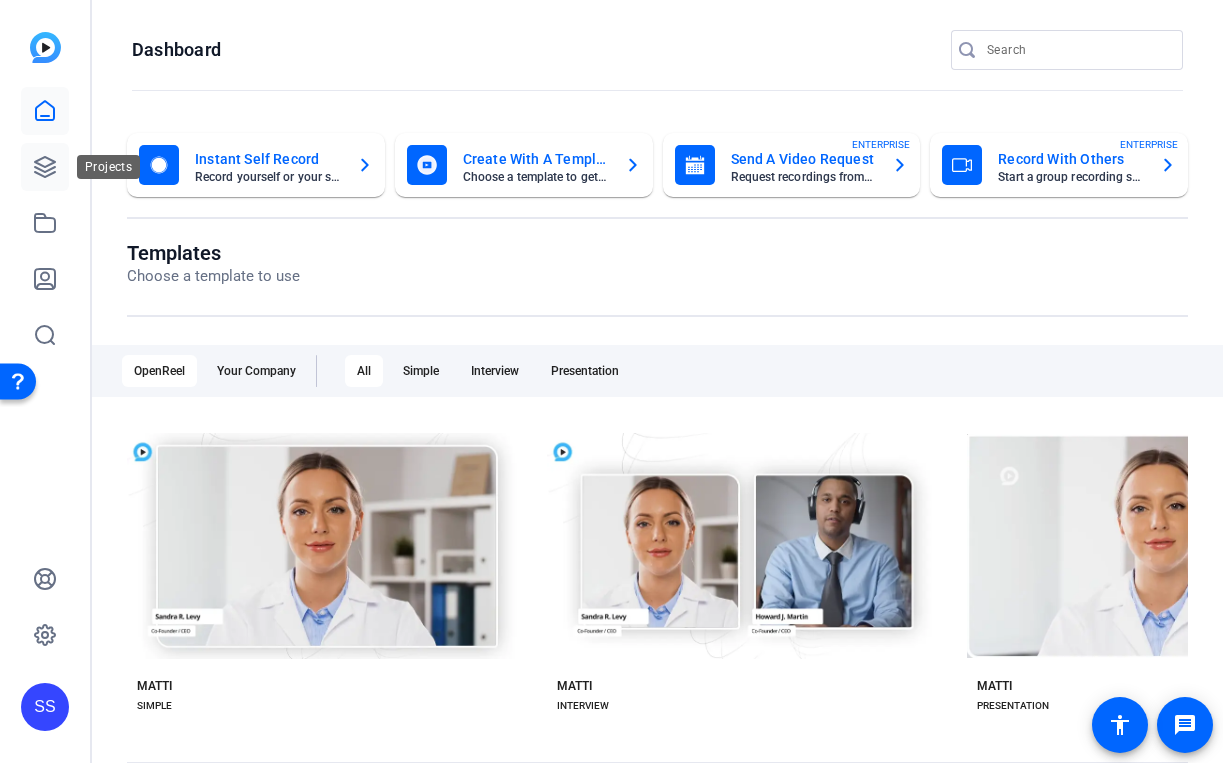 click 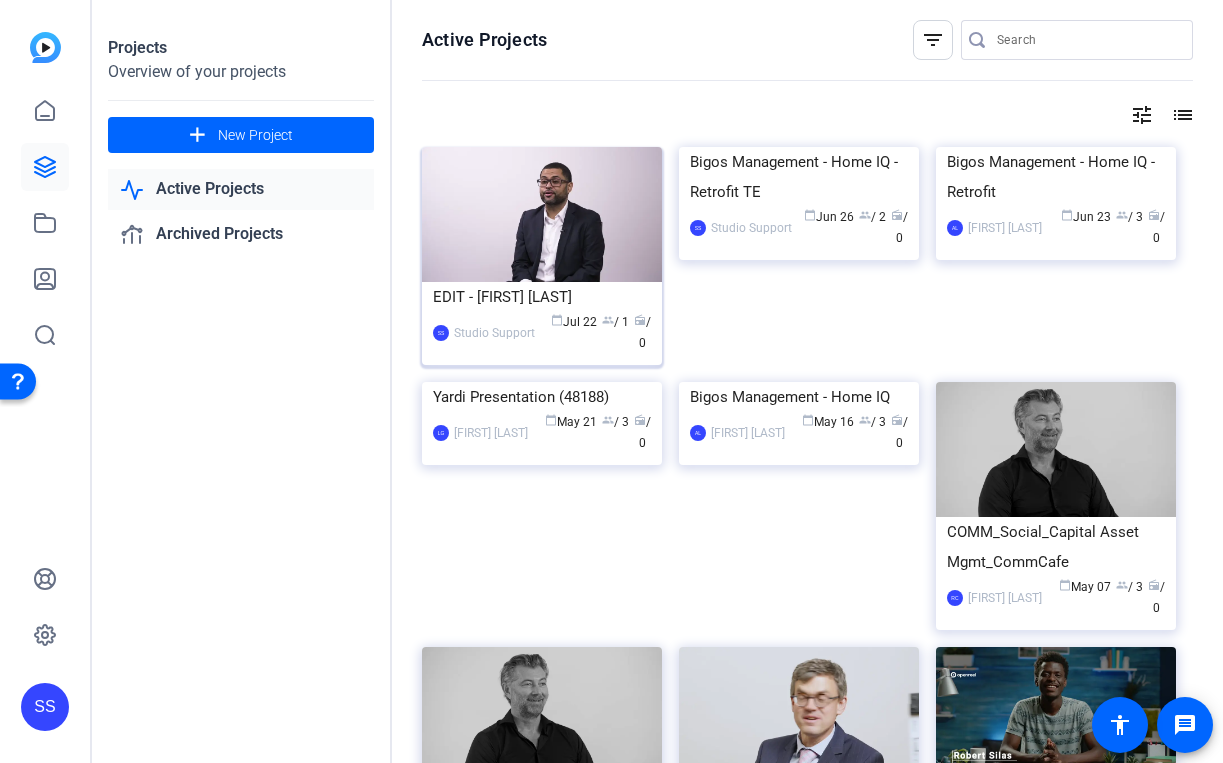 click on "EDIT - [FIRST] [LAST]" 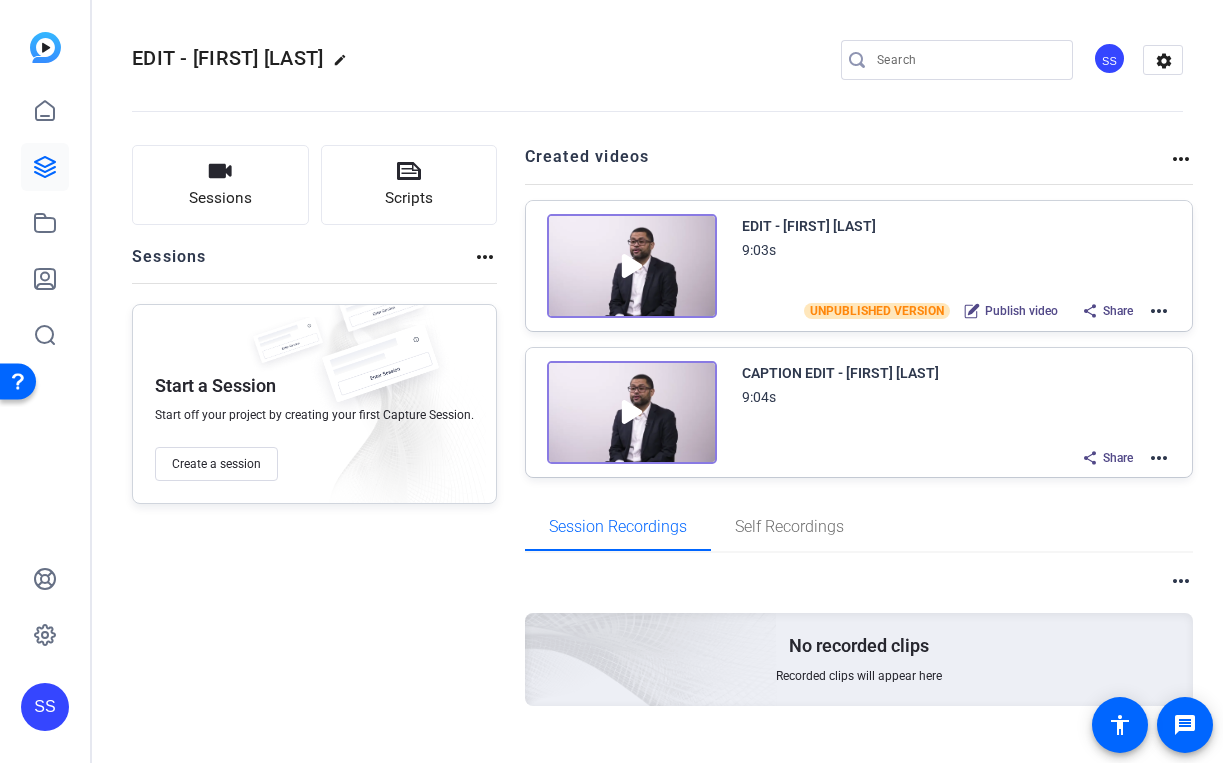 click on "more_horiz" 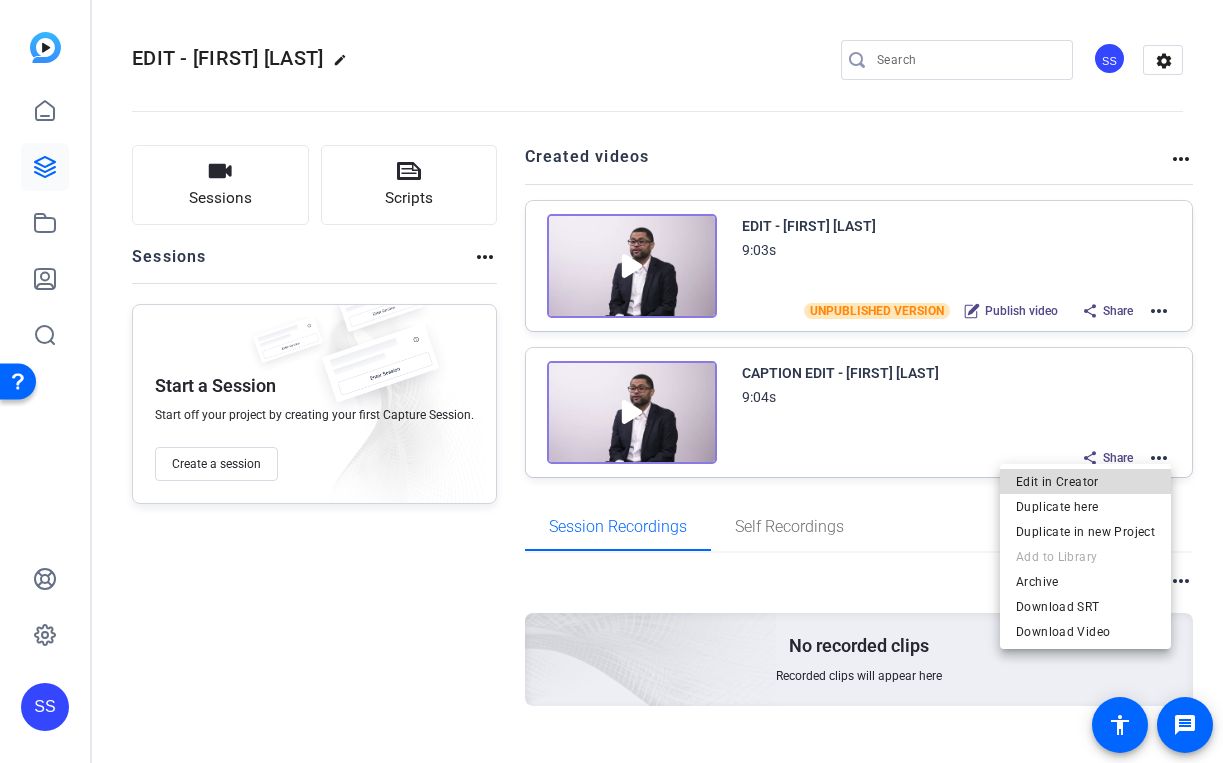 click on "Edit in Creator" at bounding box center [1085, 481] 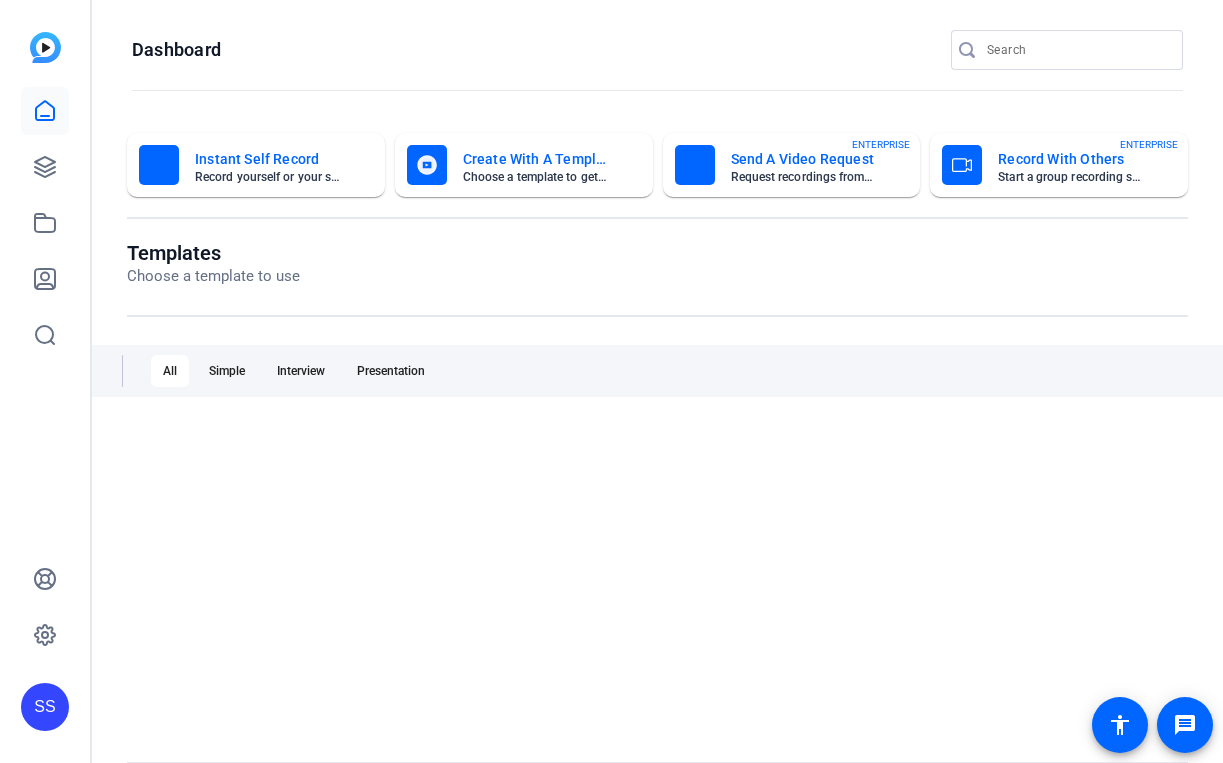 scroll, scrollTop: 0, scrollLeft: 0, axis: both 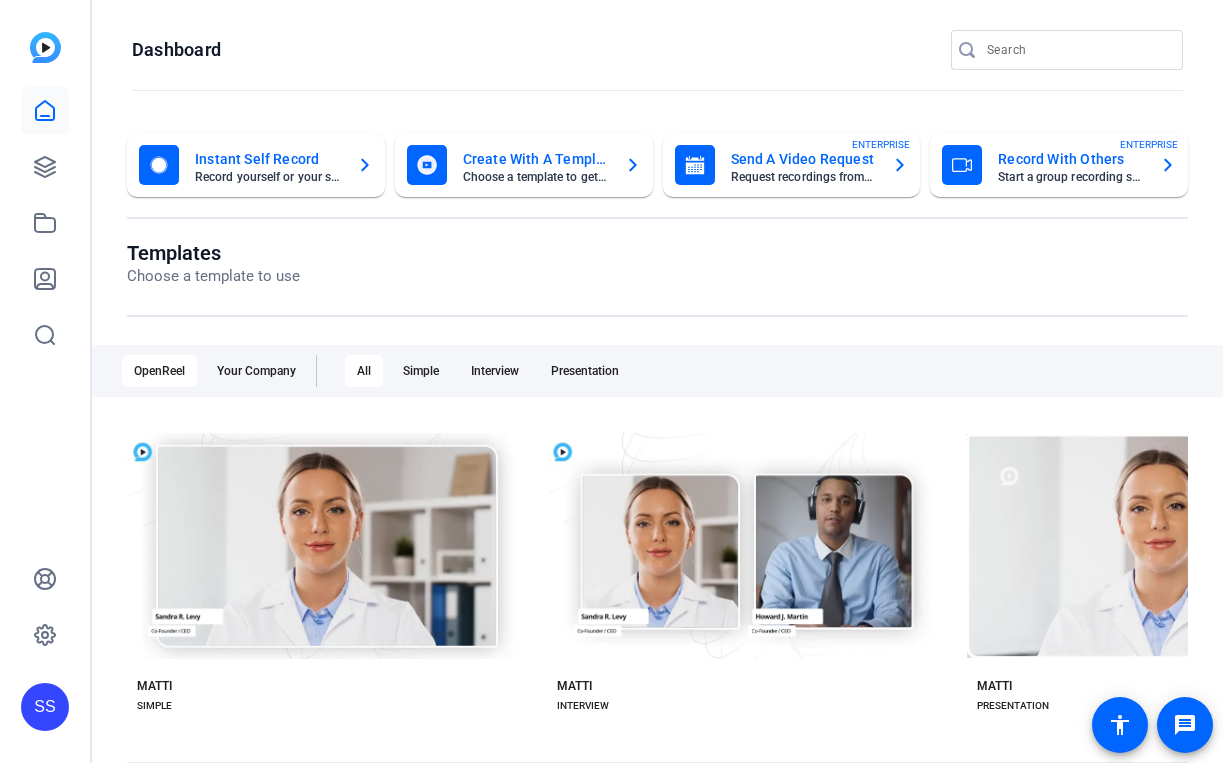 click on "SS" 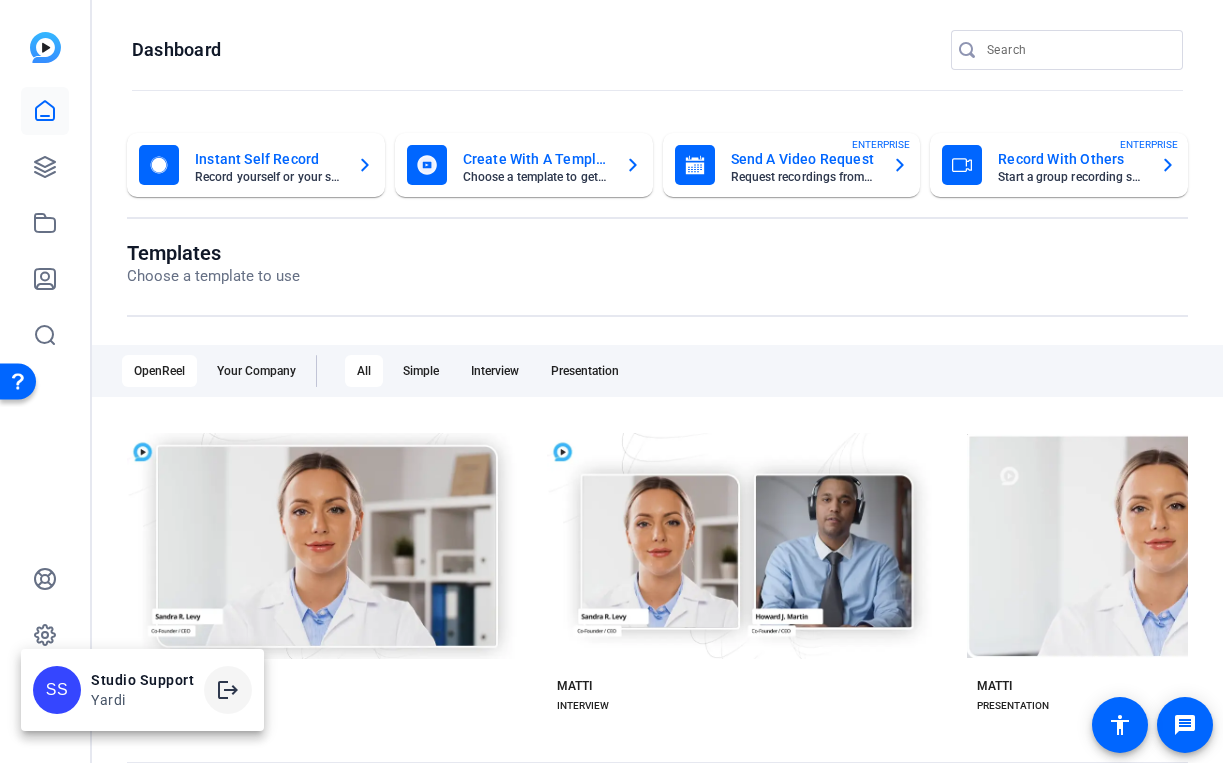 click on "logout" at bounding box center (228, 690) 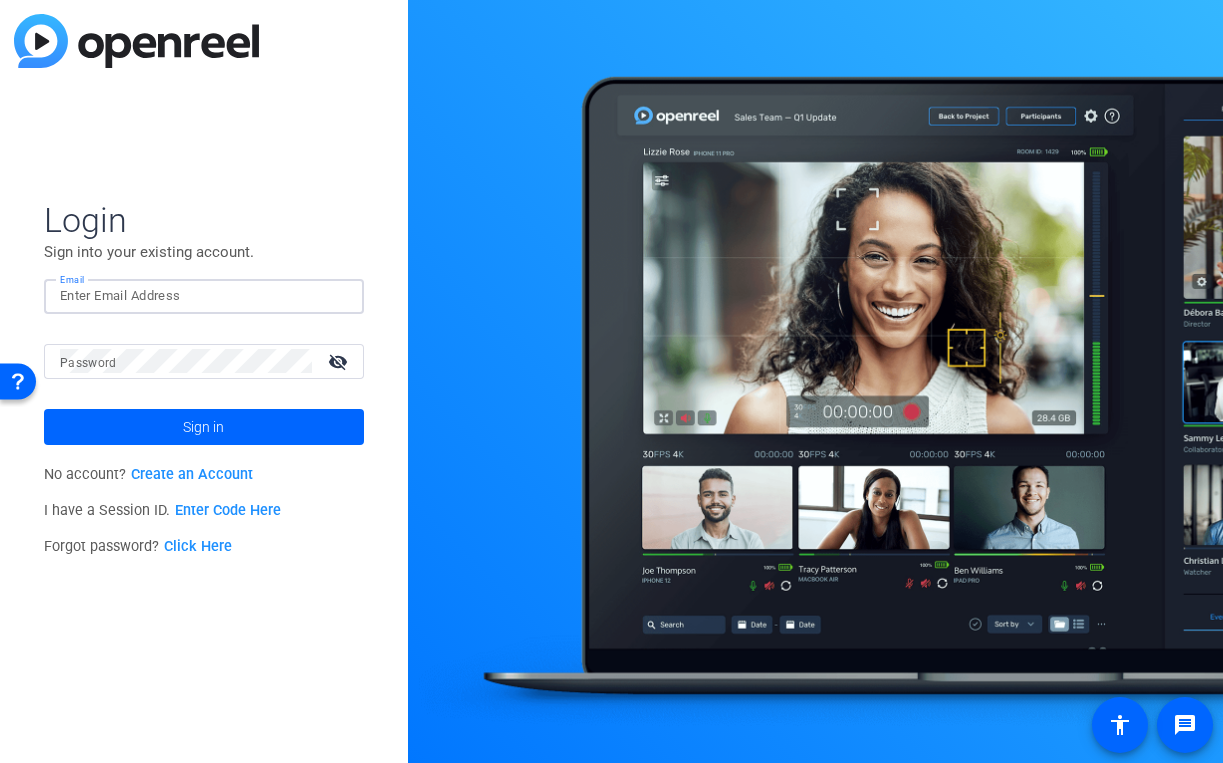 click on "Email" at bounding box center [204, 296] 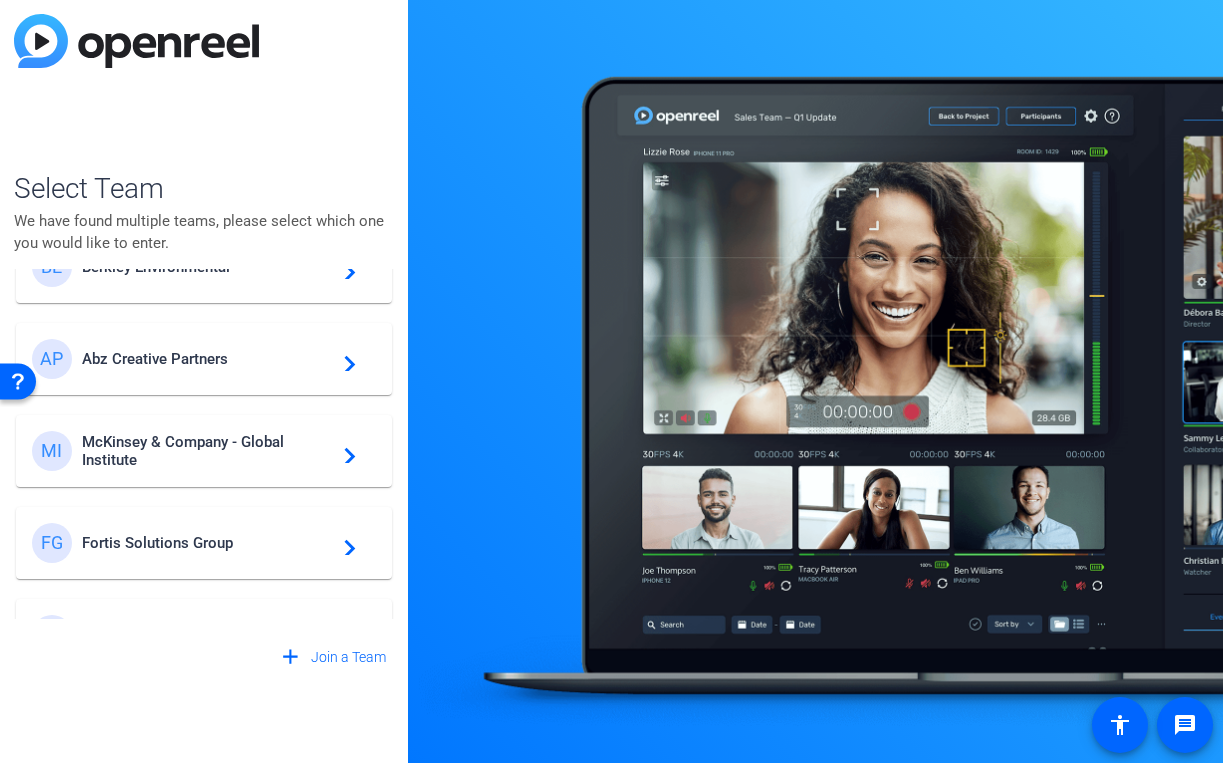 scroll, scrollTop: 76, scrollLeft: 0, axis: vertical 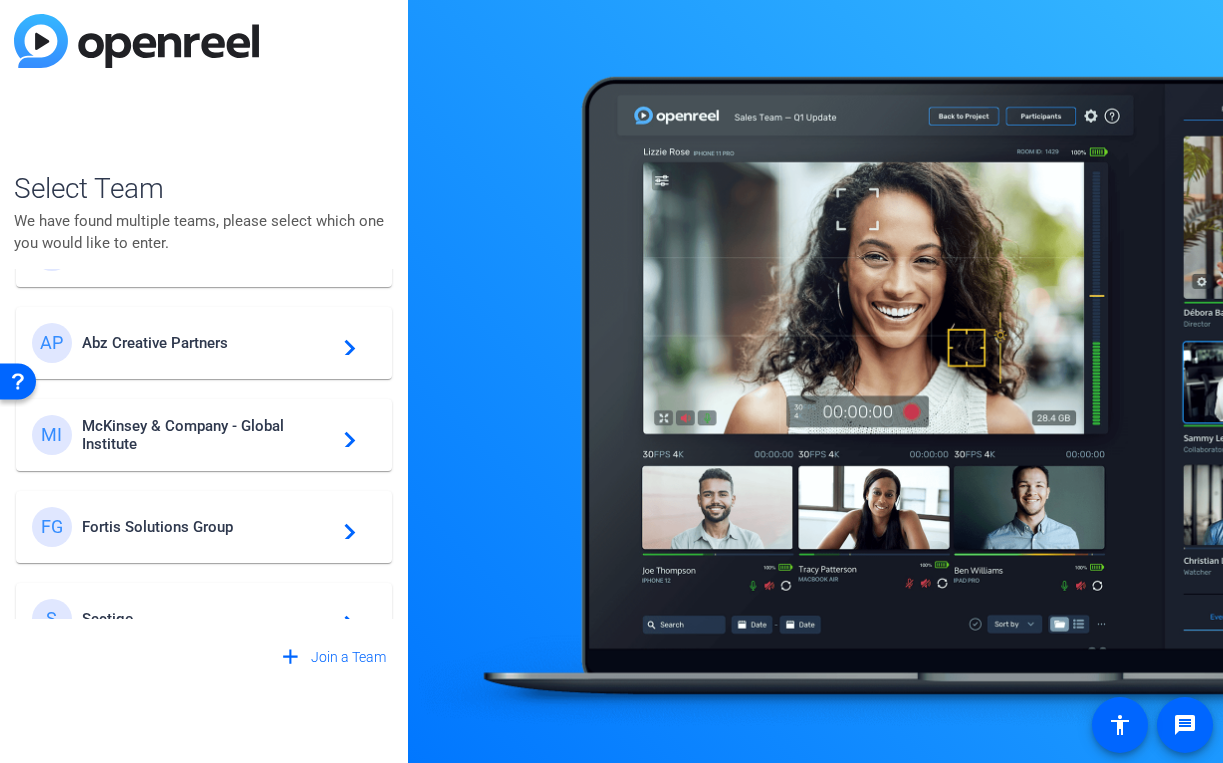 click on "McKinsey & Company - Global Institute" 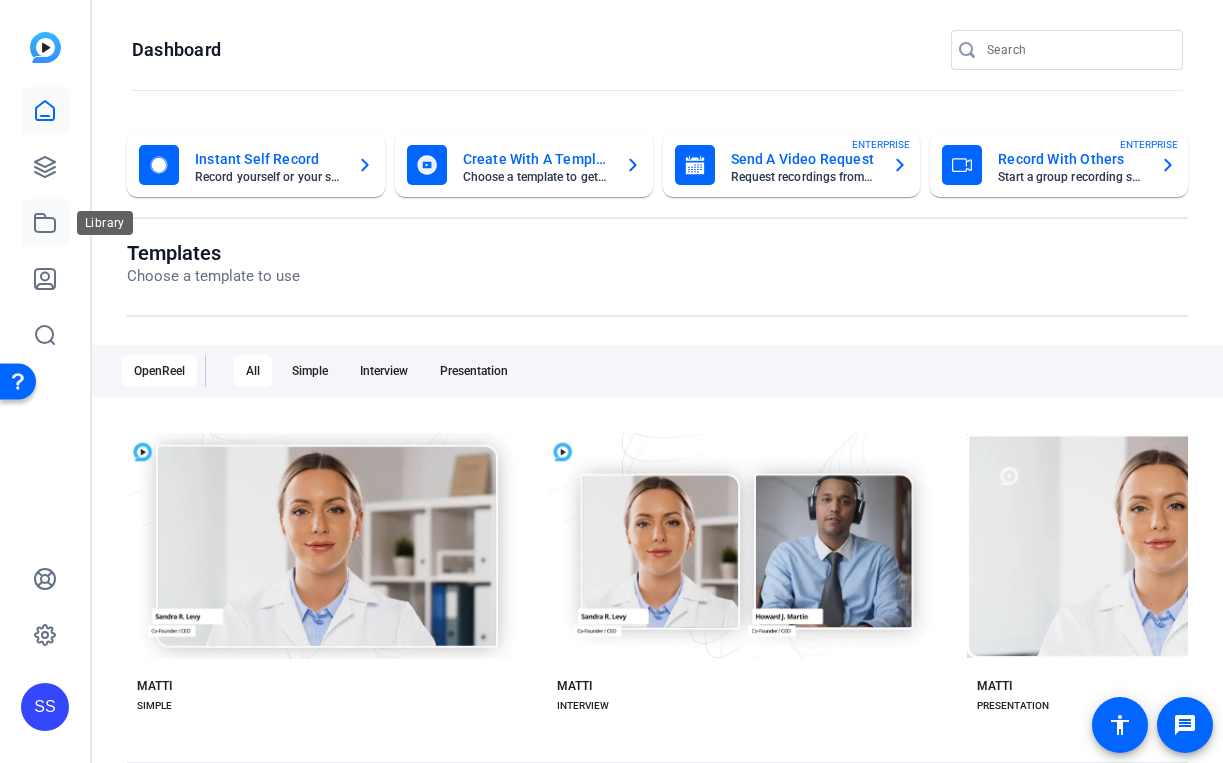 click 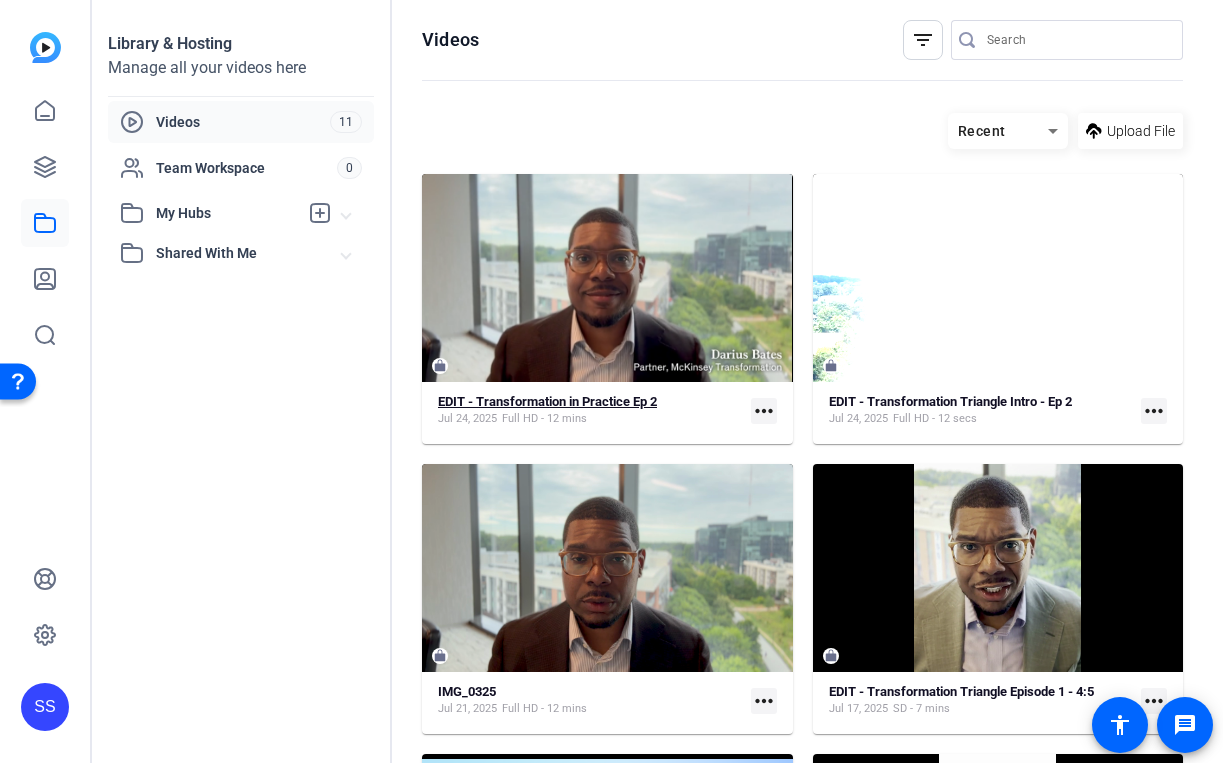 click on "EDIT - Transformation in Practice Ep 2" 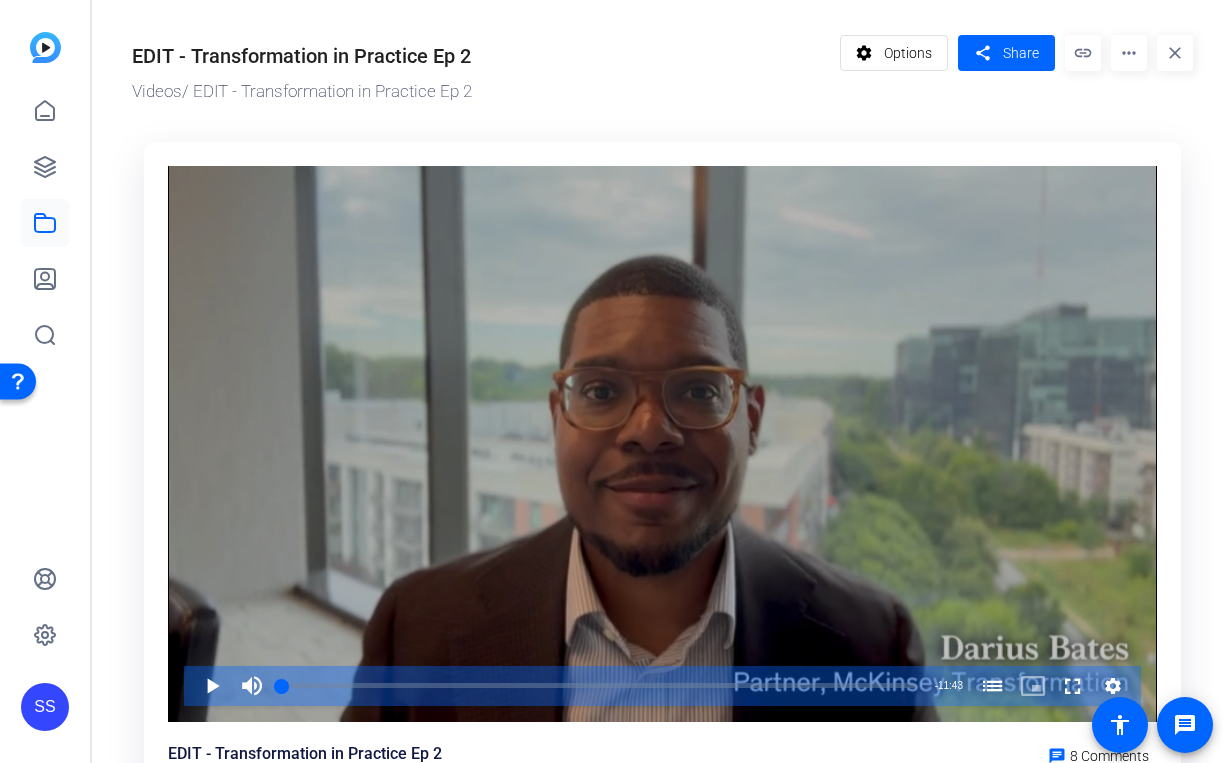 click at bounding box center [662, 444] 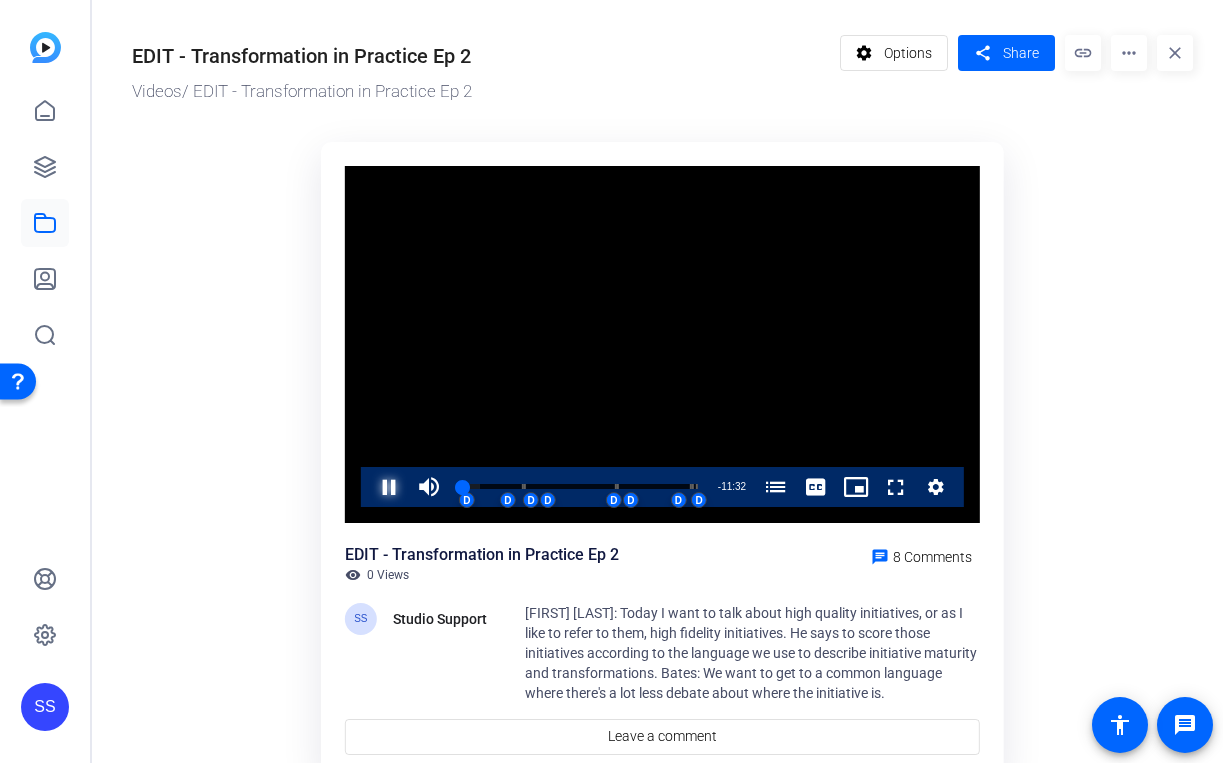 click at bounding box center [369, 487] 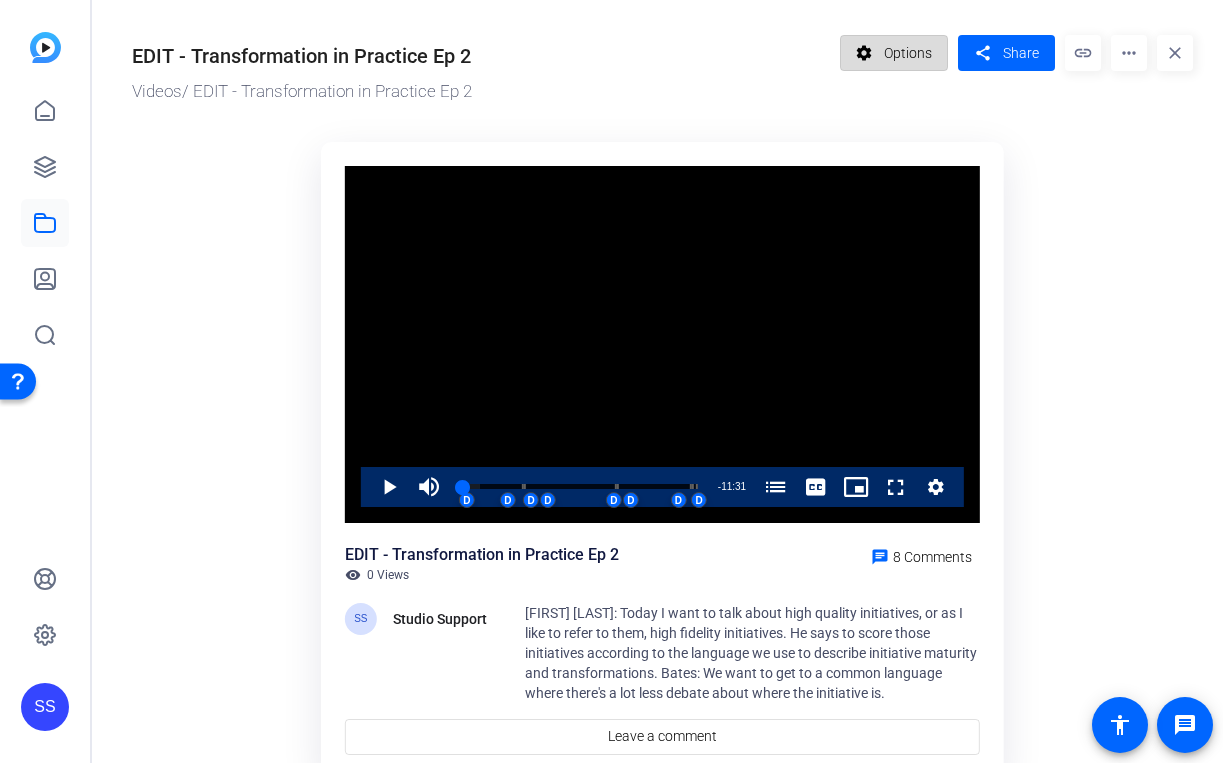 click on "Options" 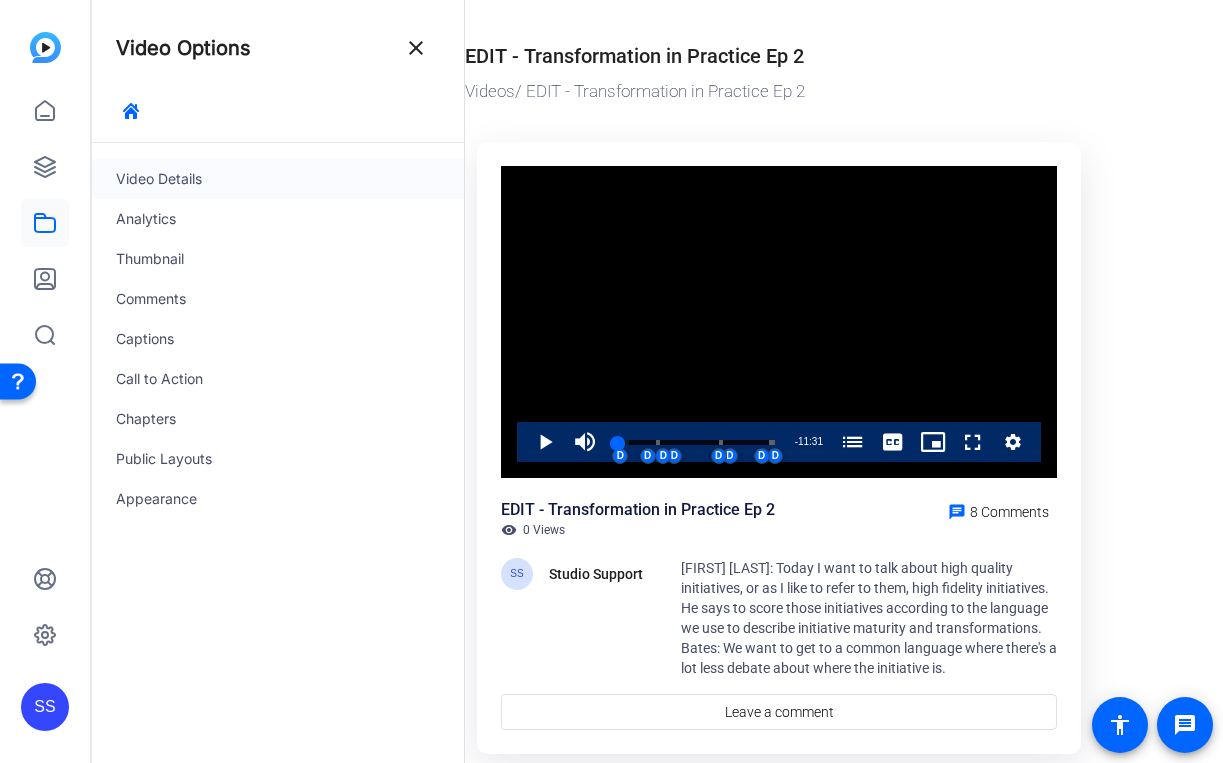 click on "Video Details" 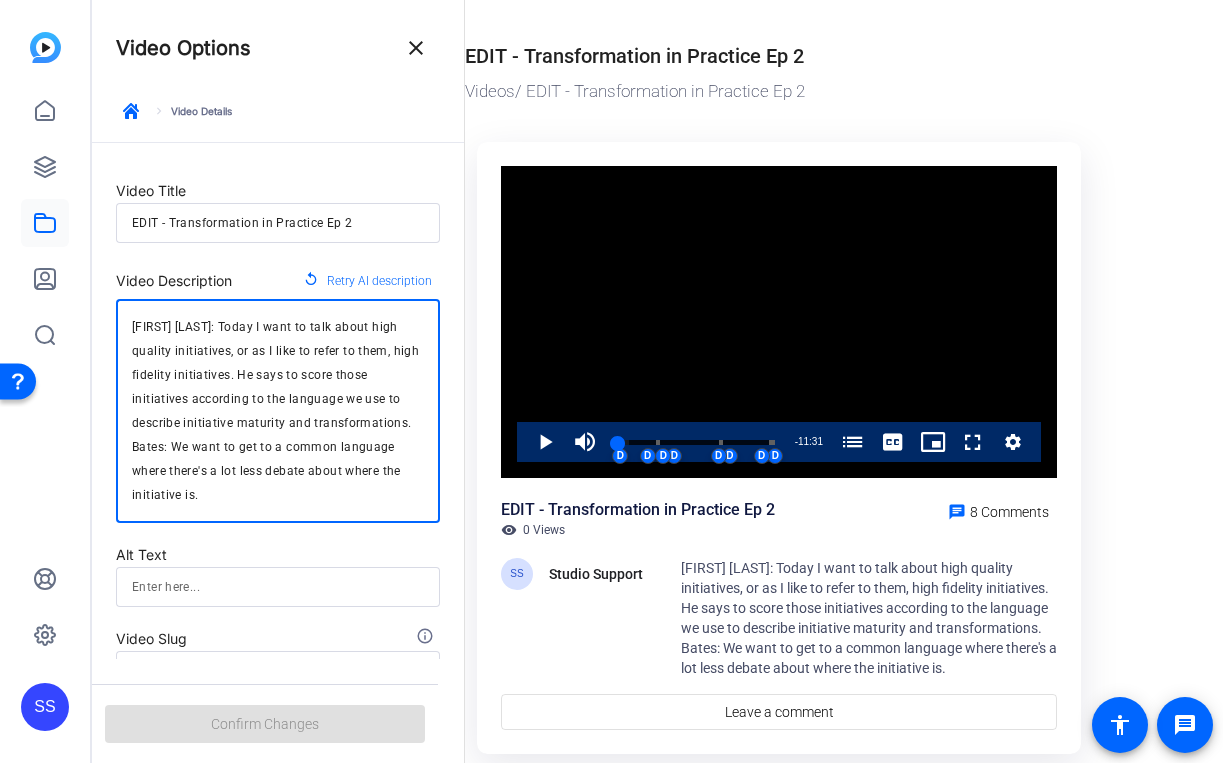 click on "[FIRST] [LAST]: Today I want to talk about high quality initiatives, or as I like to refer to them, high fidelity initiatives. He says to score those initiatives according to the language we use to describe initiative maturity and transformations. Bates: We want to get to a common language where there's a lot less debate about where the initiative is." at bounding box center [278, 411] 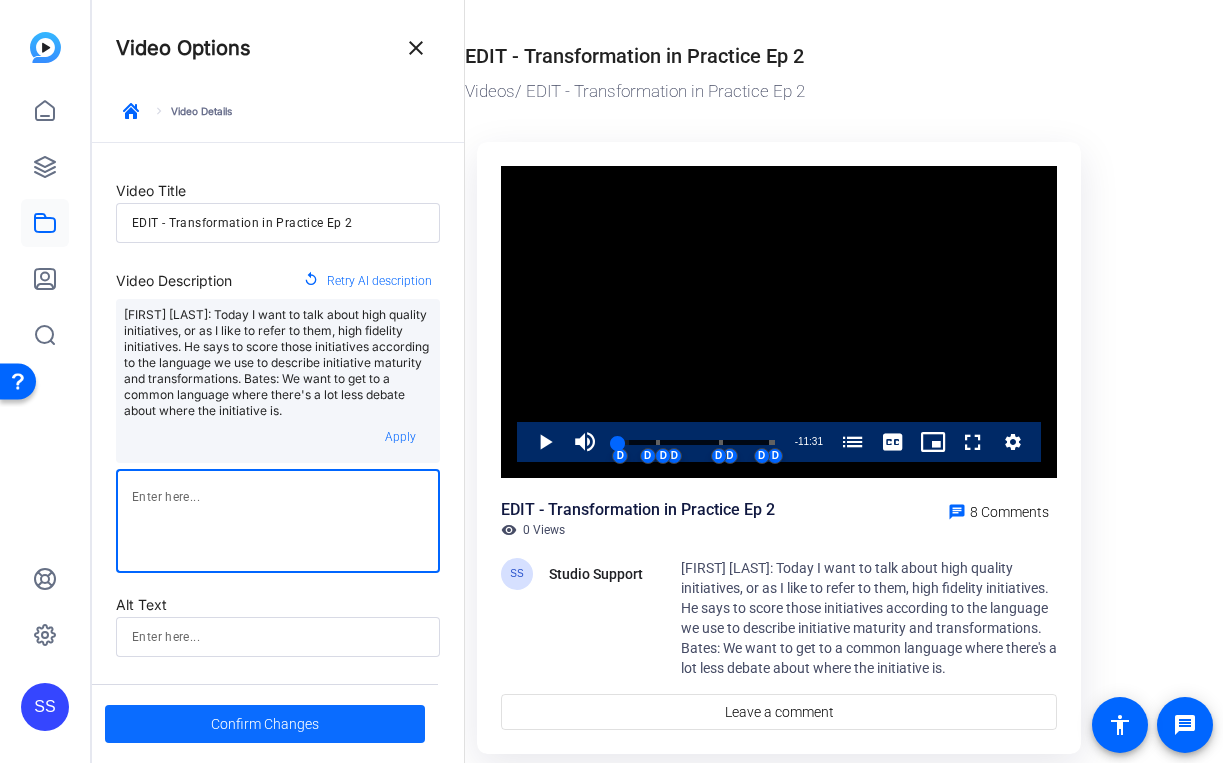 type 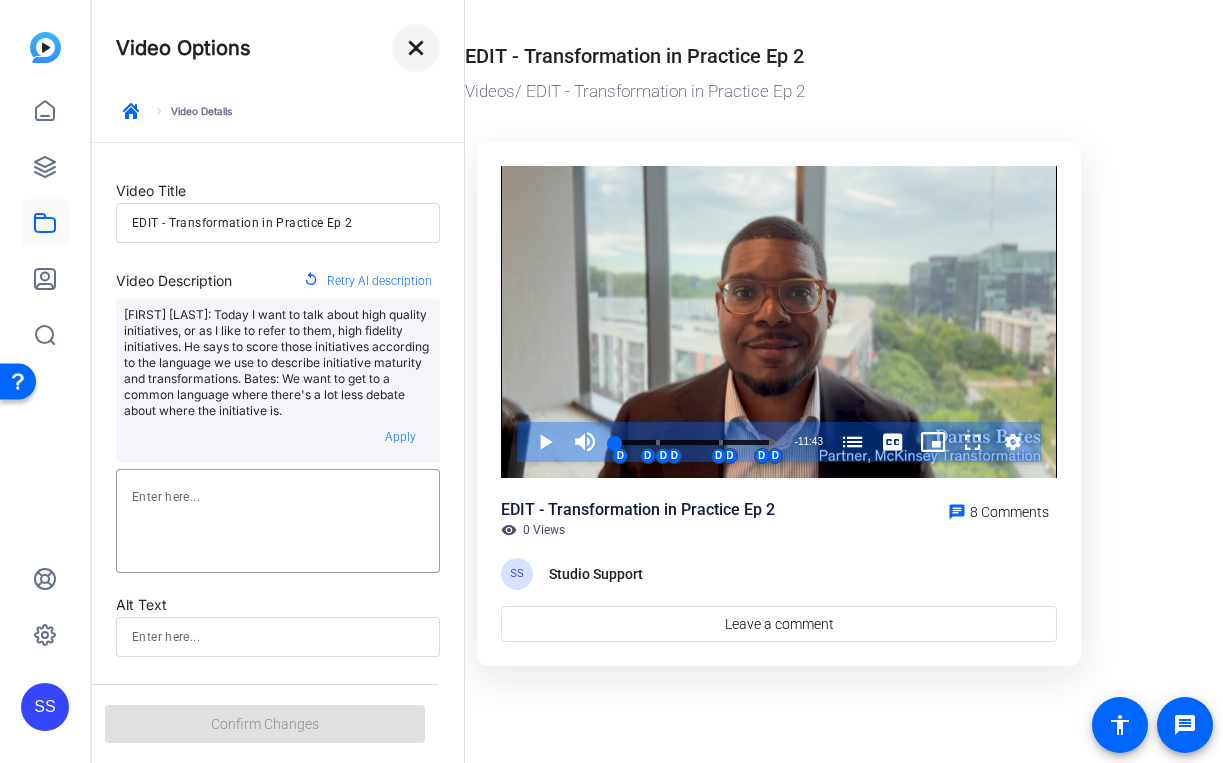 click on "close" 